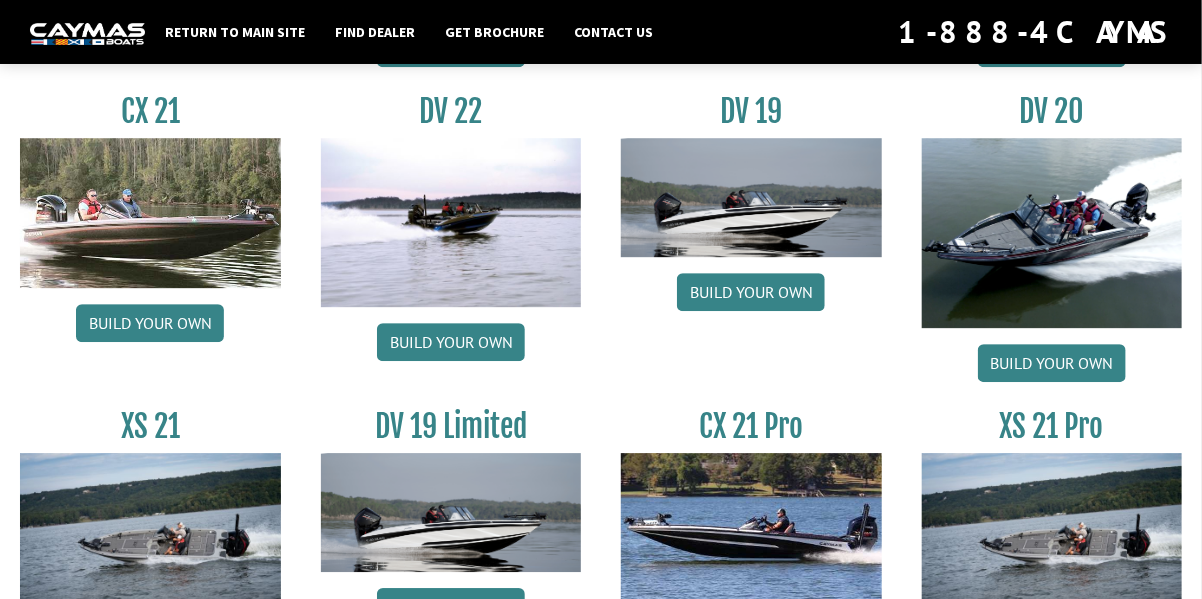 scroll, scrollTop: 2204, scrollLeft: 0, axis: vertical 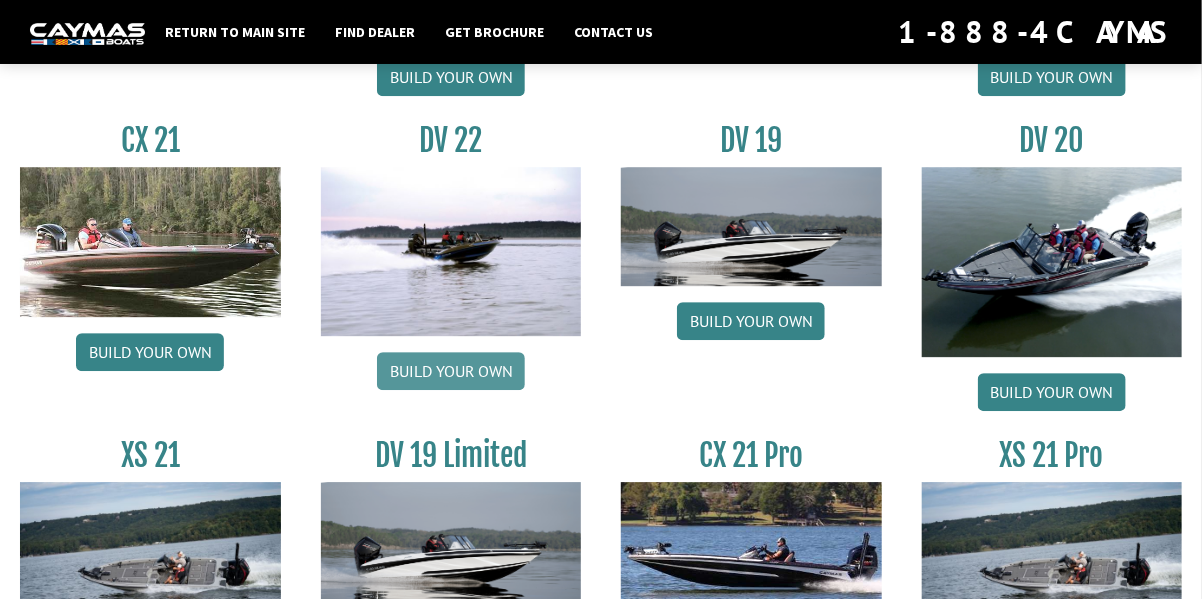 click on "Build your own" at bounding box center (451, 371) 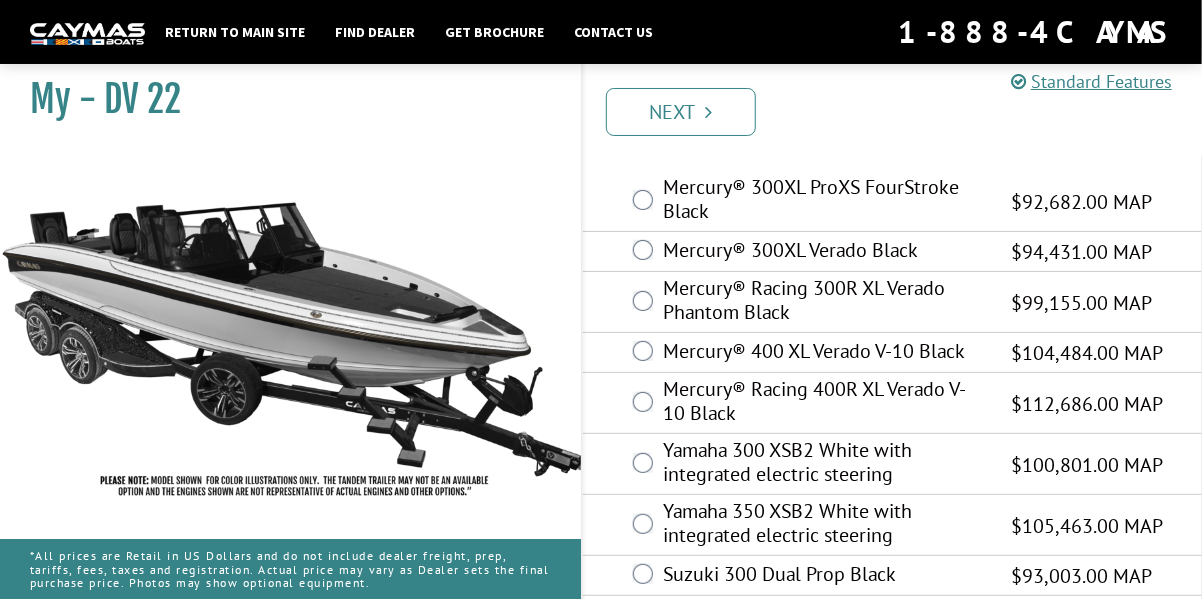 scroll, scrollTop: 118, scrollLeft: 0, axis: vertical 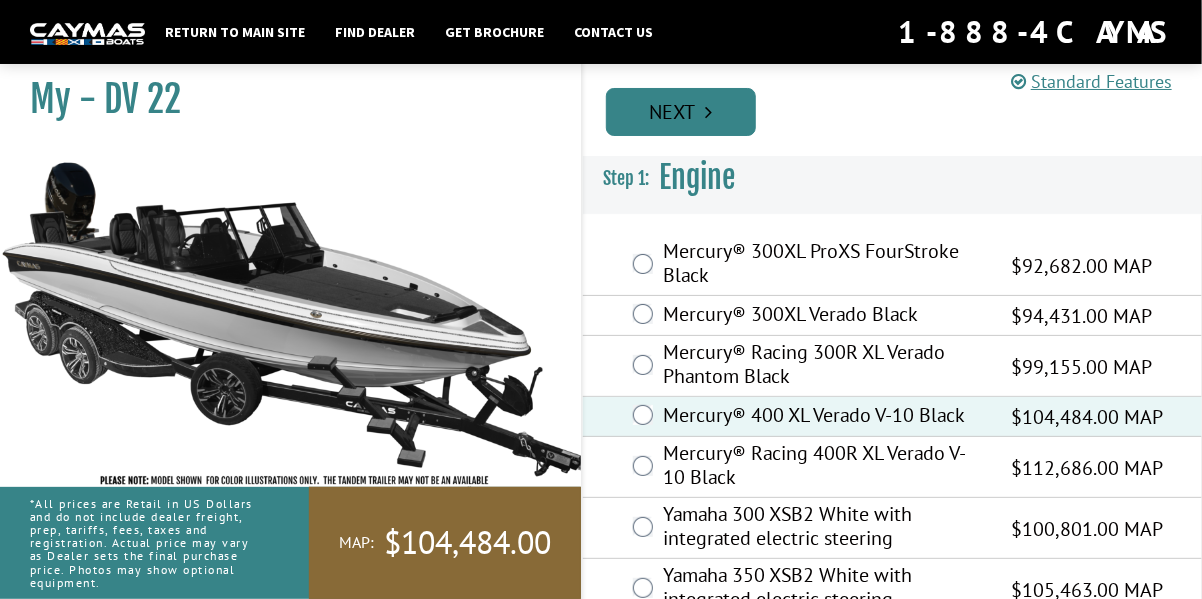 click at bounding box center (709, 112) 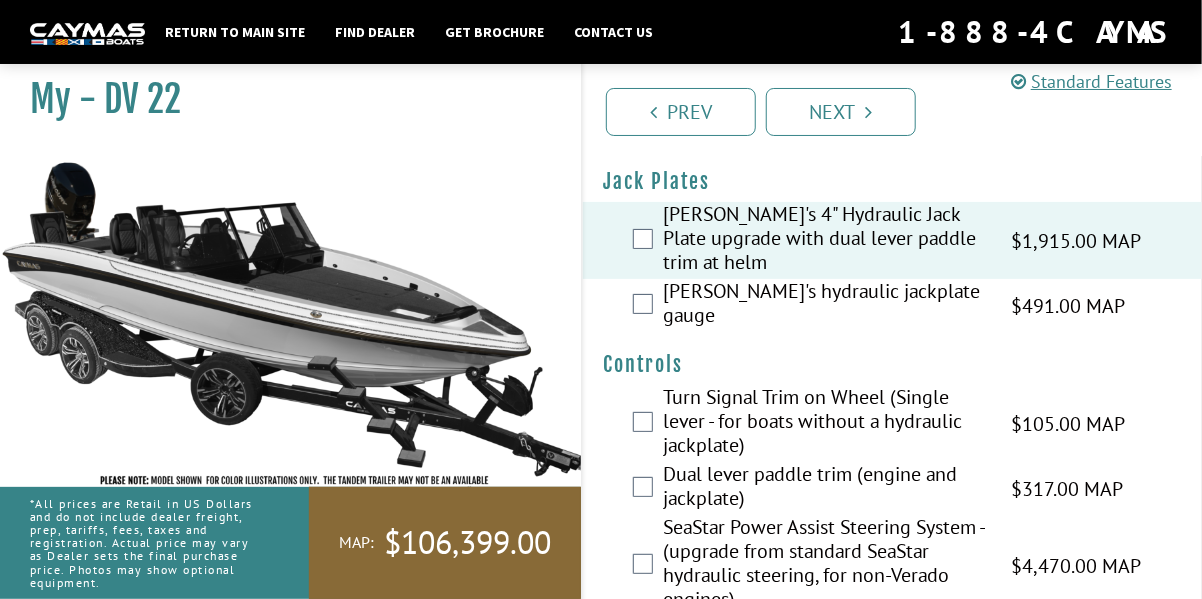 scroll, scrollTop: 200, scrollLeft: 0, axis: vertical 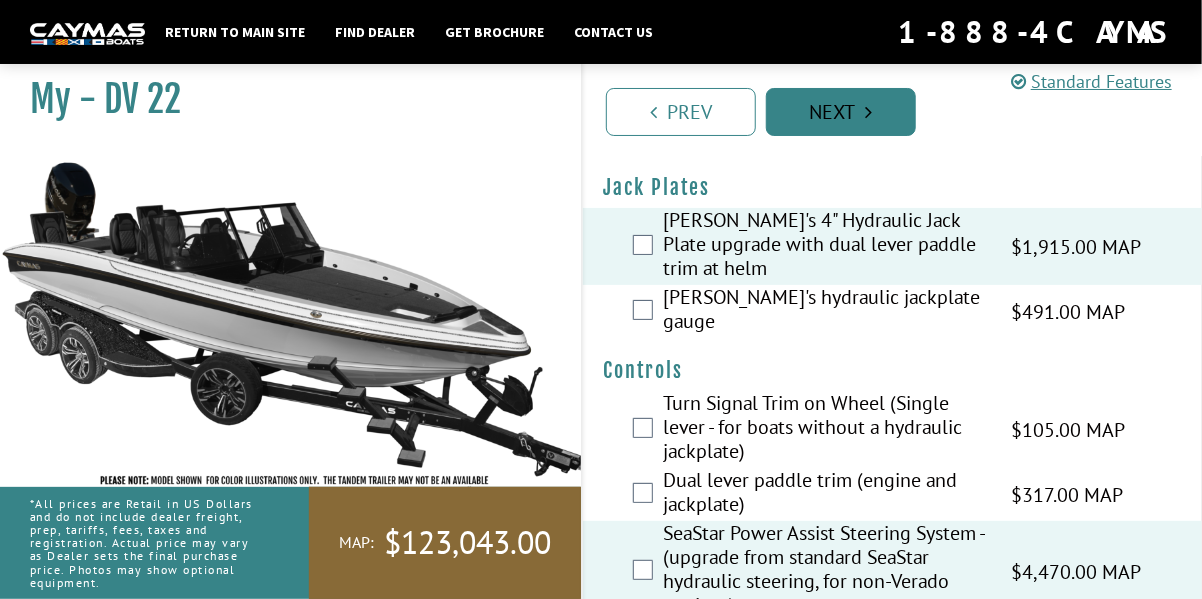 click on "Next" at bounding box center (841, 112) 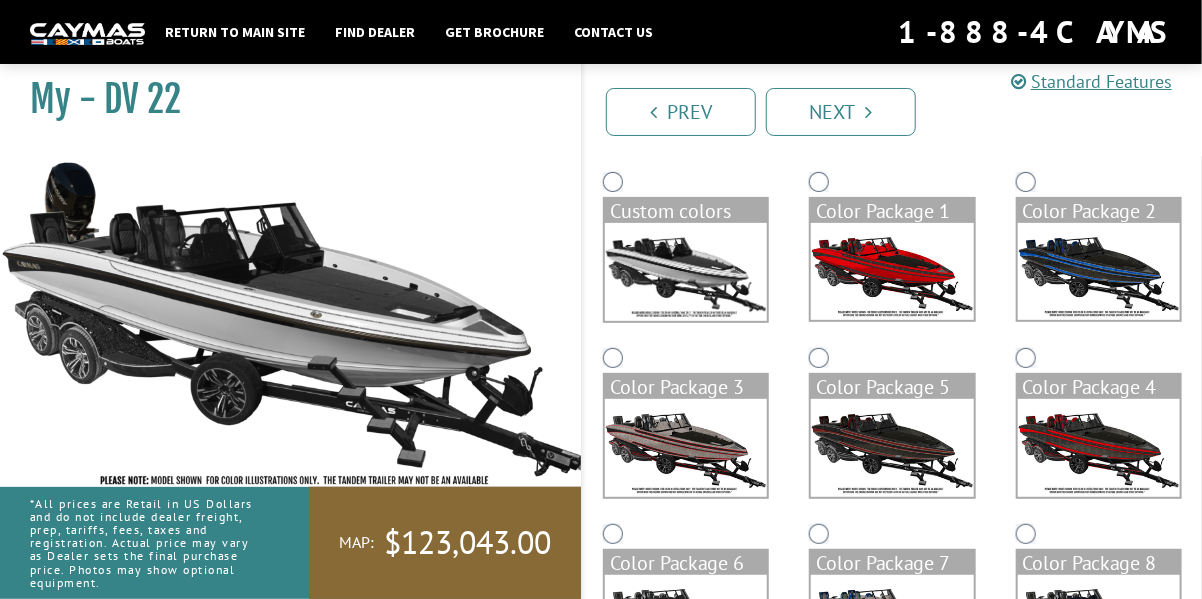 scroll, scrollTop: 0, scrollLeft: 0, axis: both 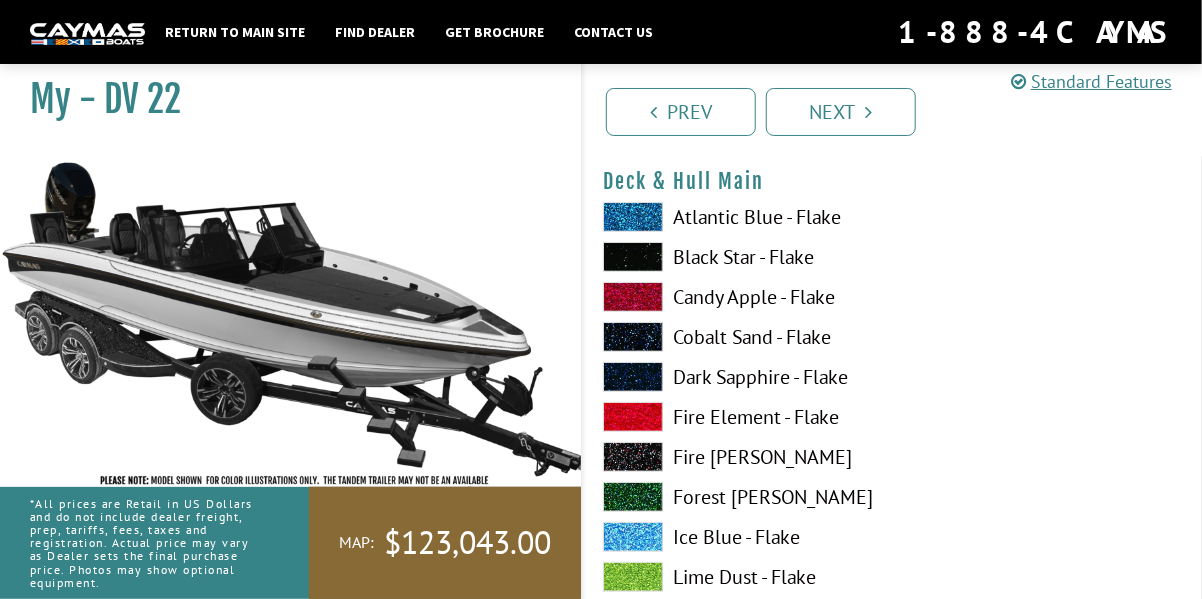 click at bounding box center (633, 257) 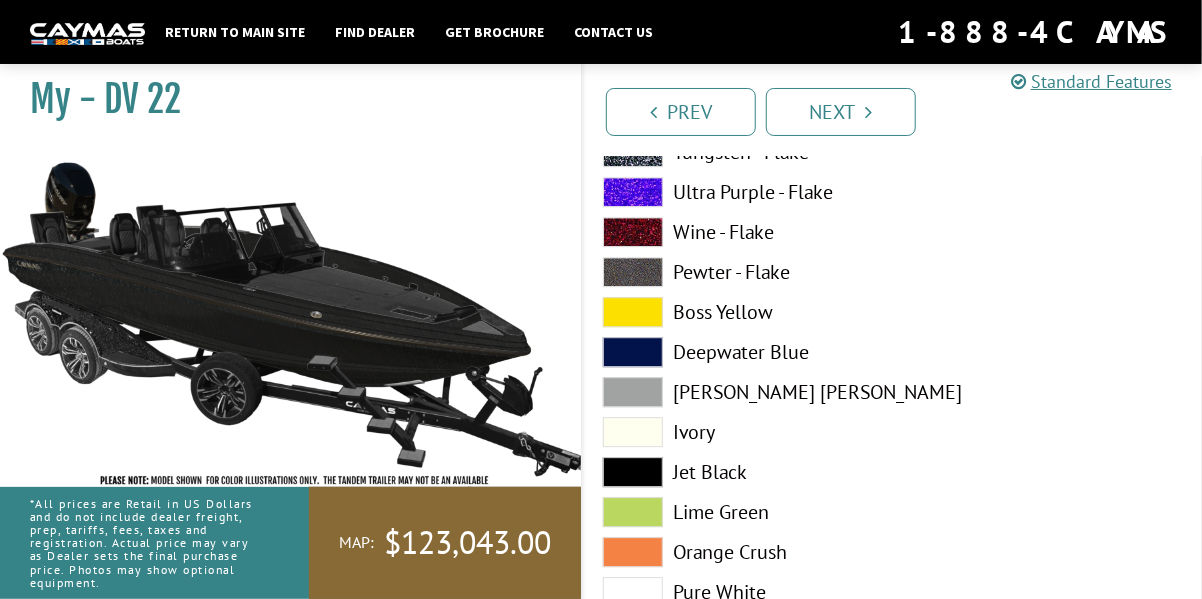 scroll, scrollTop: 2100, scrollLeft: 0, axis: vertical 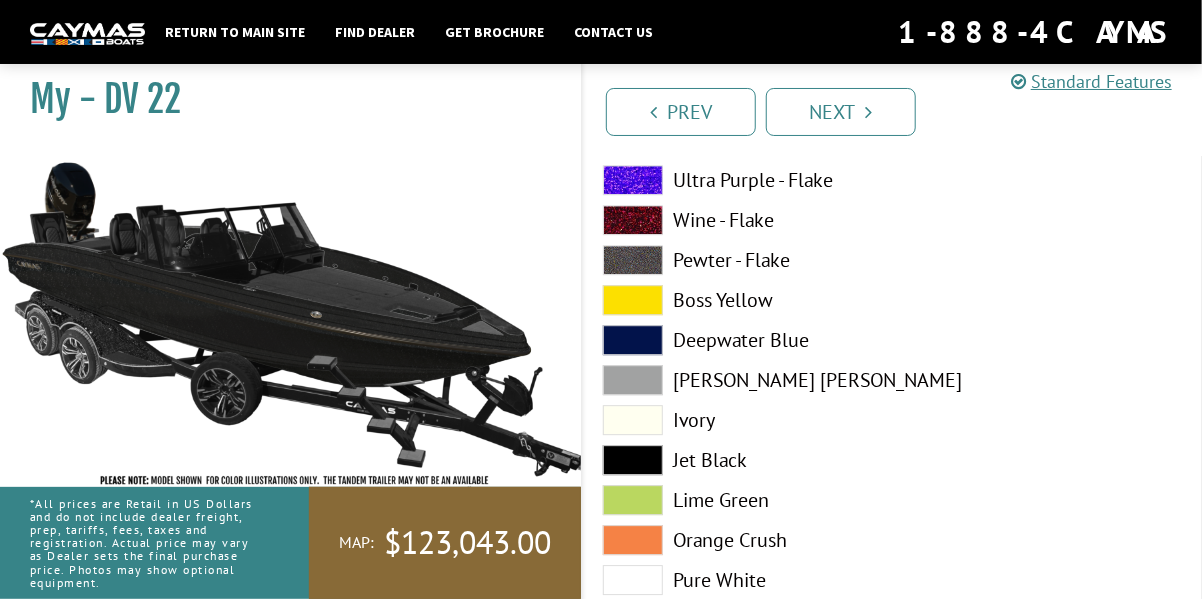 click at bounding box center (633, 420) 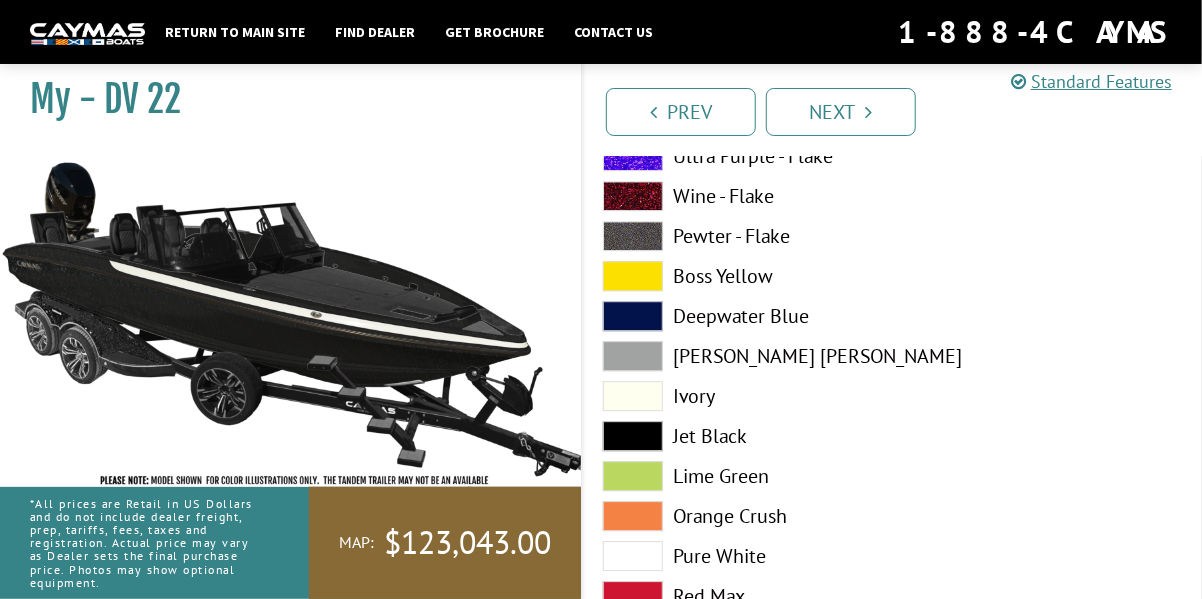 scroll, scrollTop: 2200, scrollLeft: 0, axis: vertical 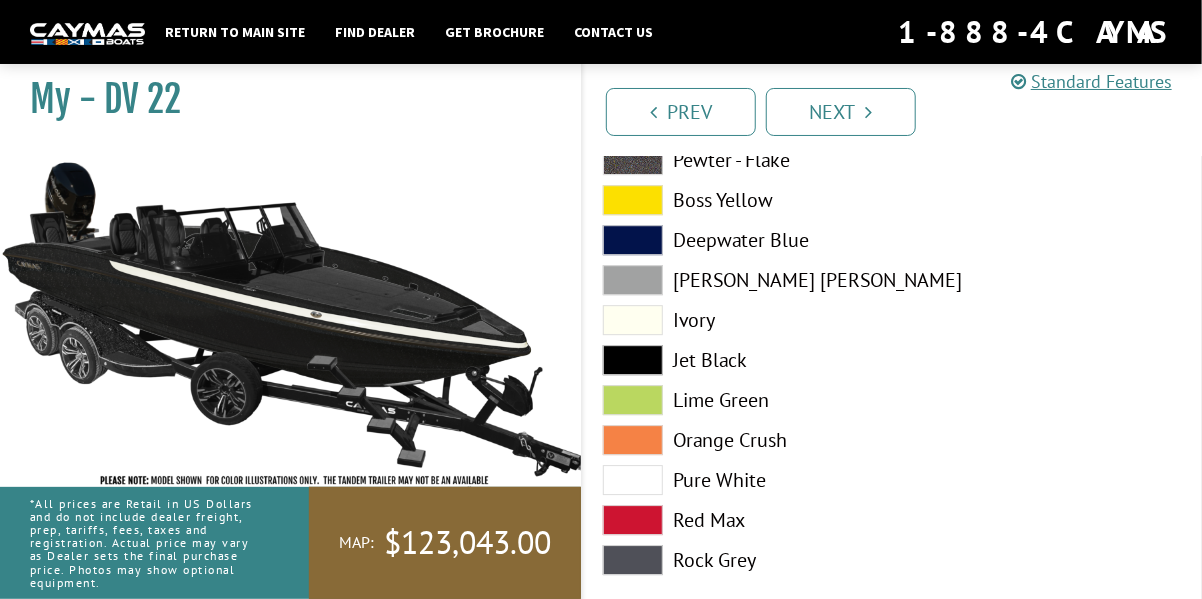 click at bounding box center (633, 480) 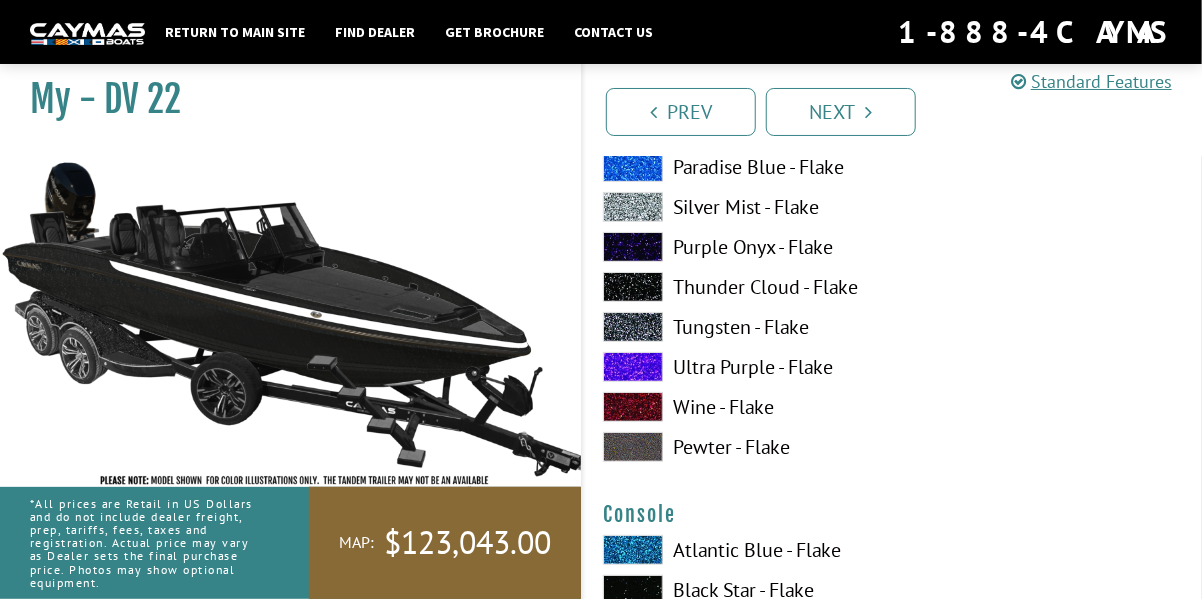 scroll, scrollTop: 3100, scrollLeft: 0, axis: vertical 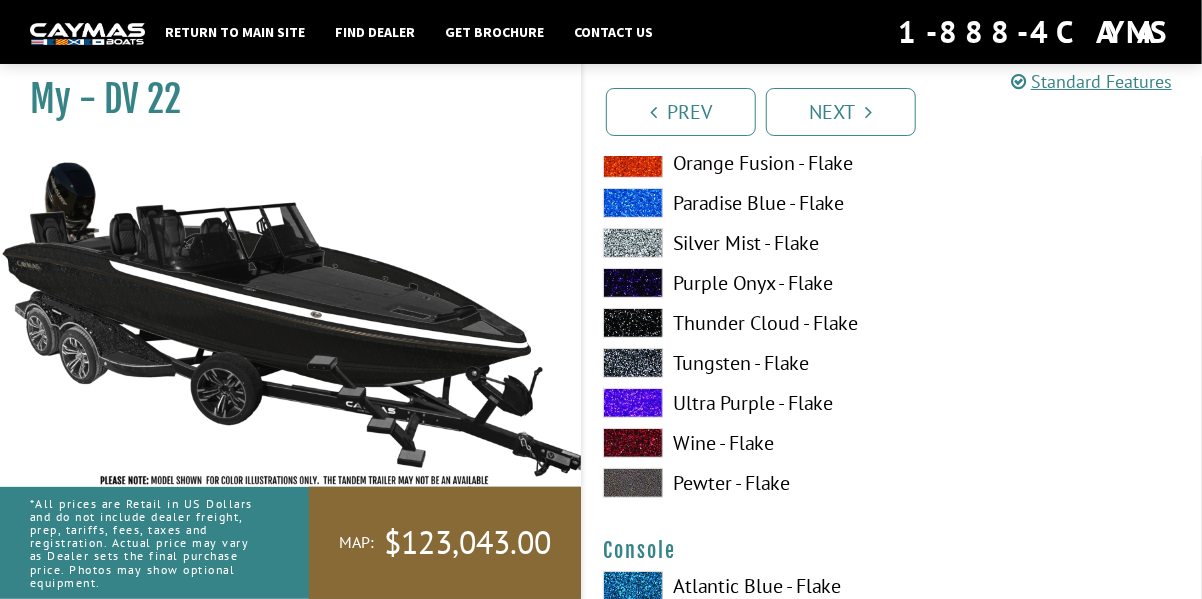 click at bounding box center [633, 403] 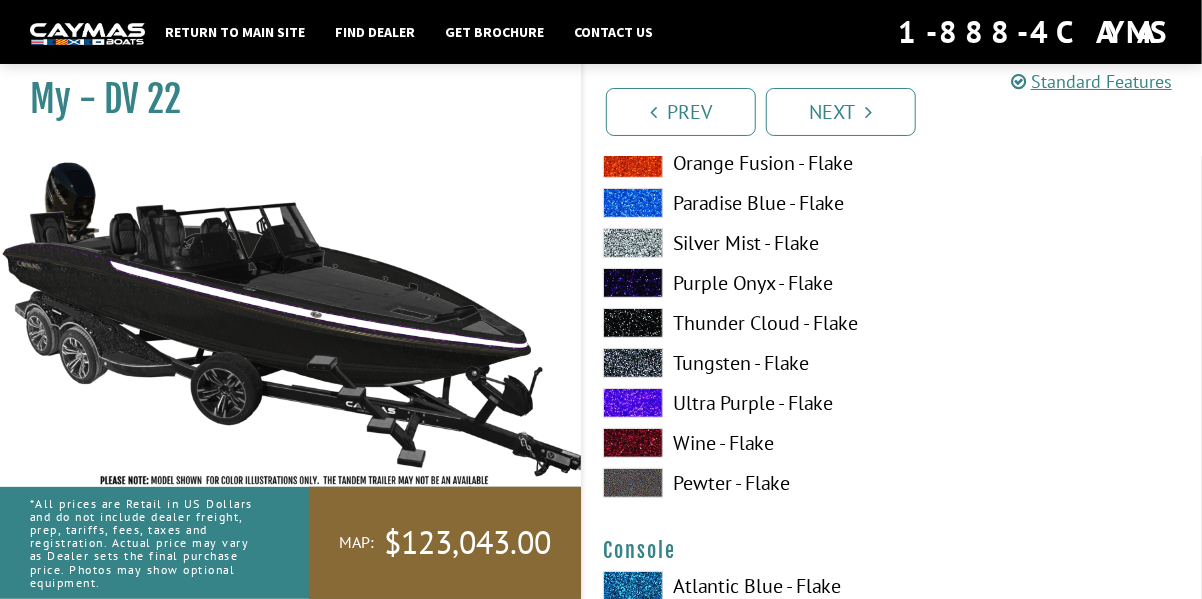 click at bounding box center [633, 403] 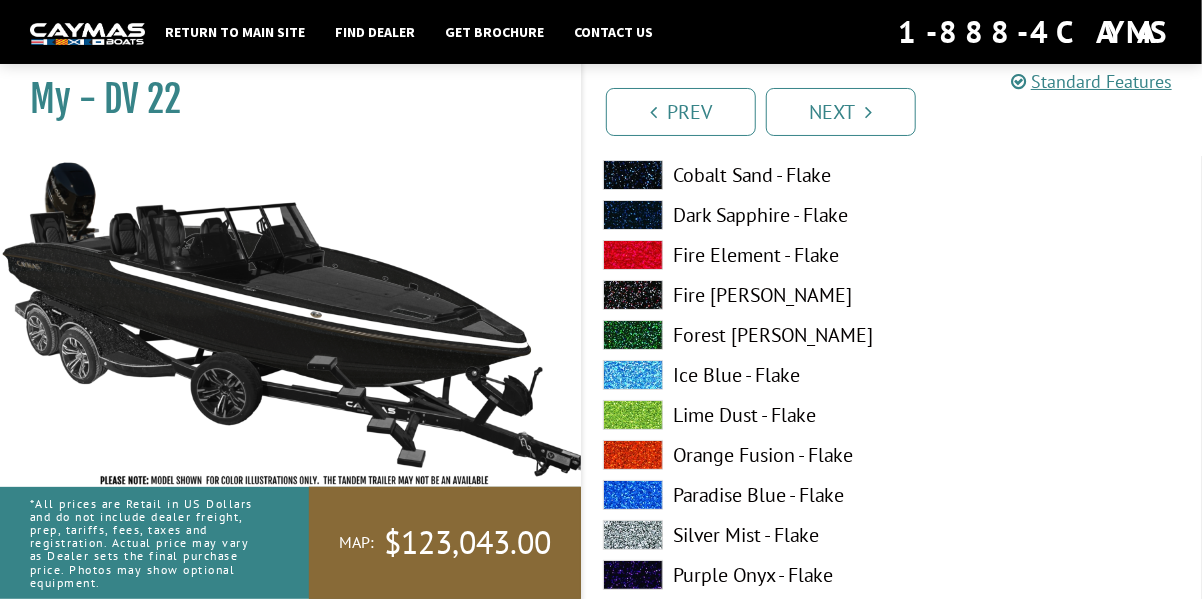 scroll, scrollTop: 2800, scrollLeft: 0, axis: vertical 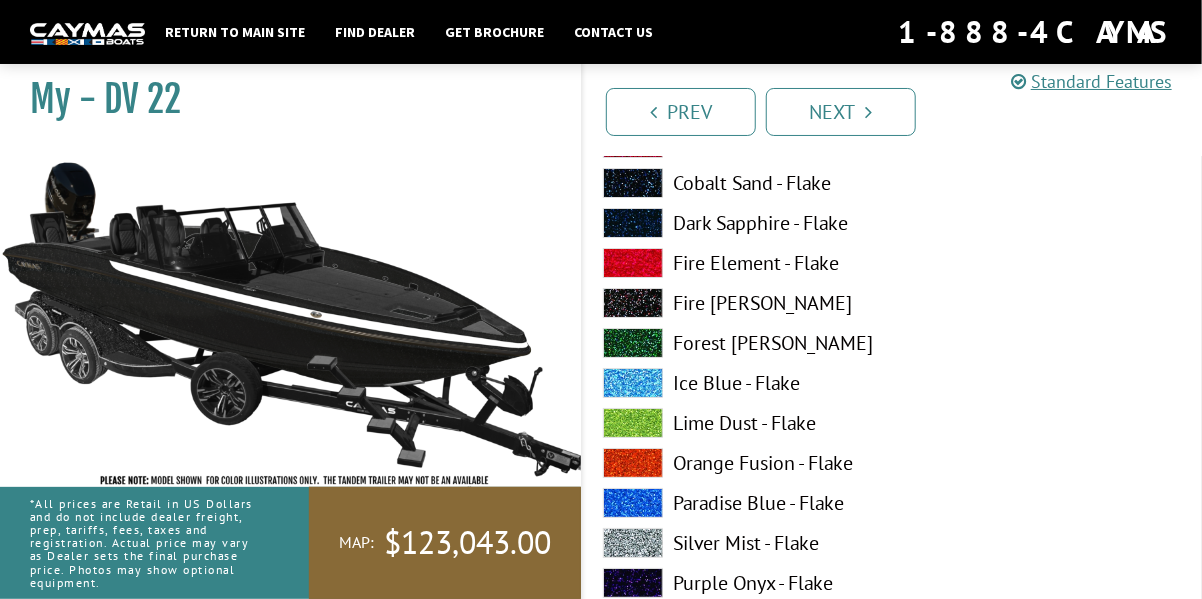 click at bounding box center (633, 383) 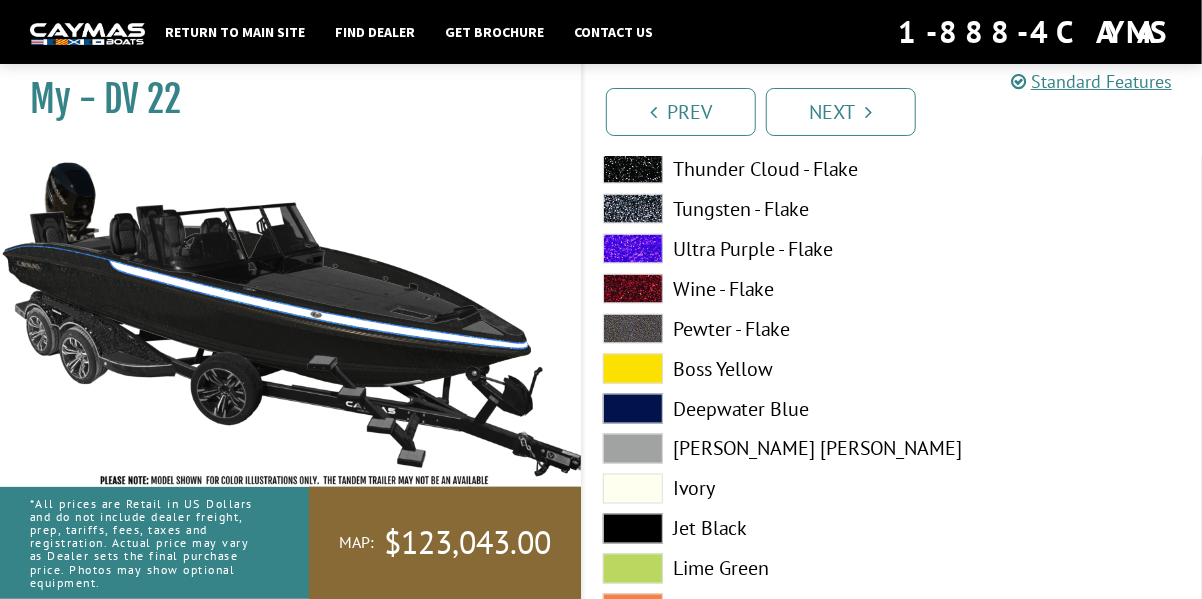 scroll, scrollTop: 4100, scrollLeft: 0, axis: vertical 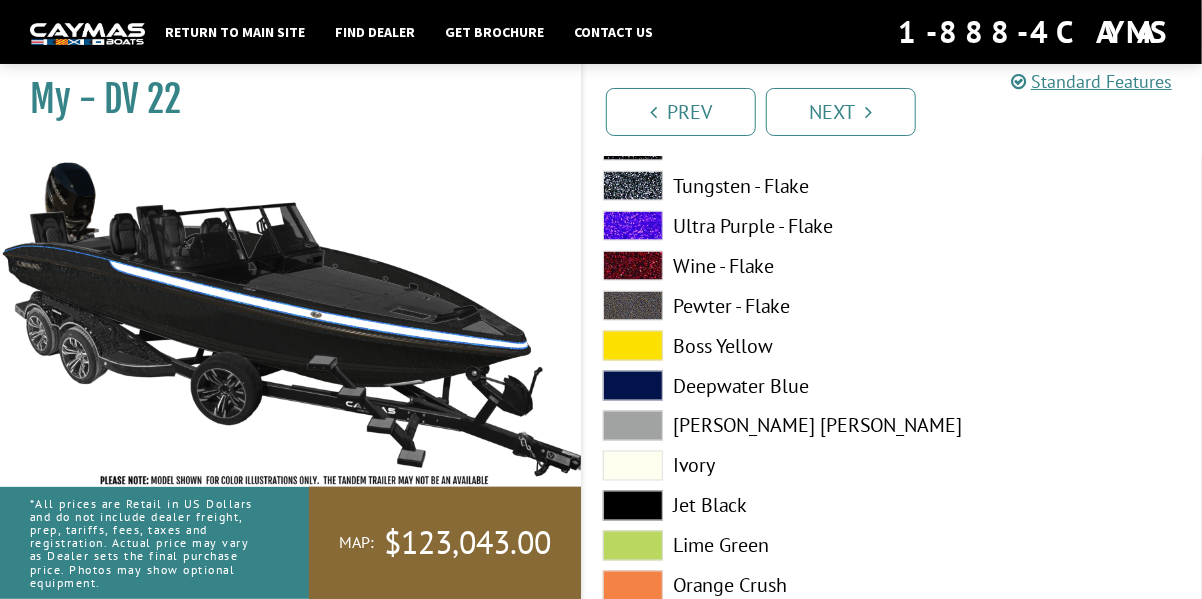 click at bounding box center [633, 466] 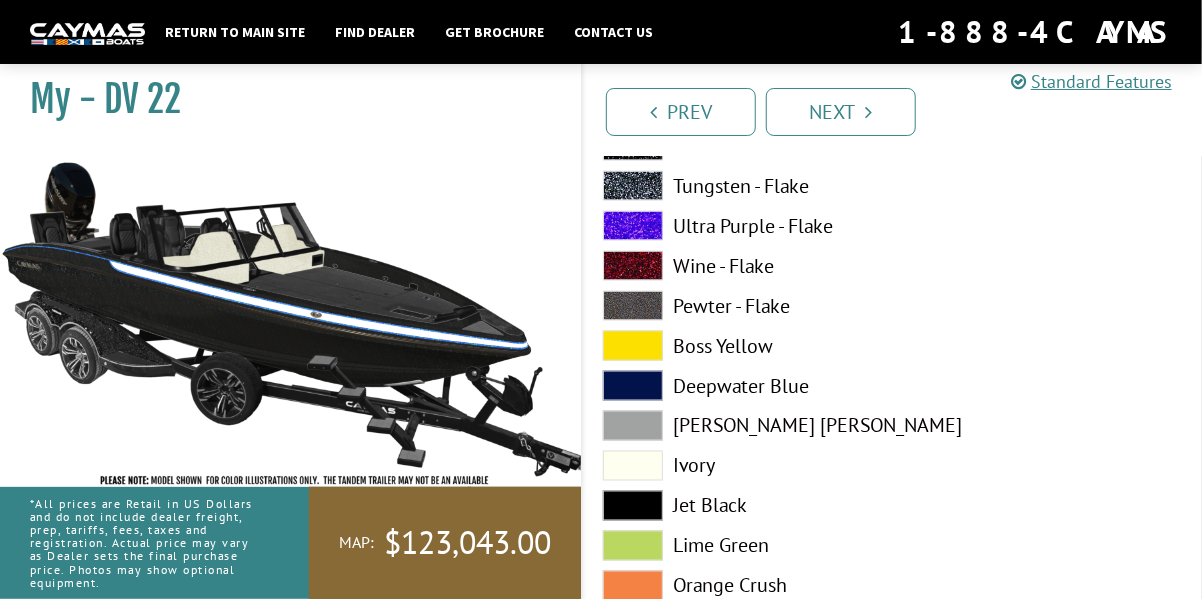 click at bounding box center (633, 466) 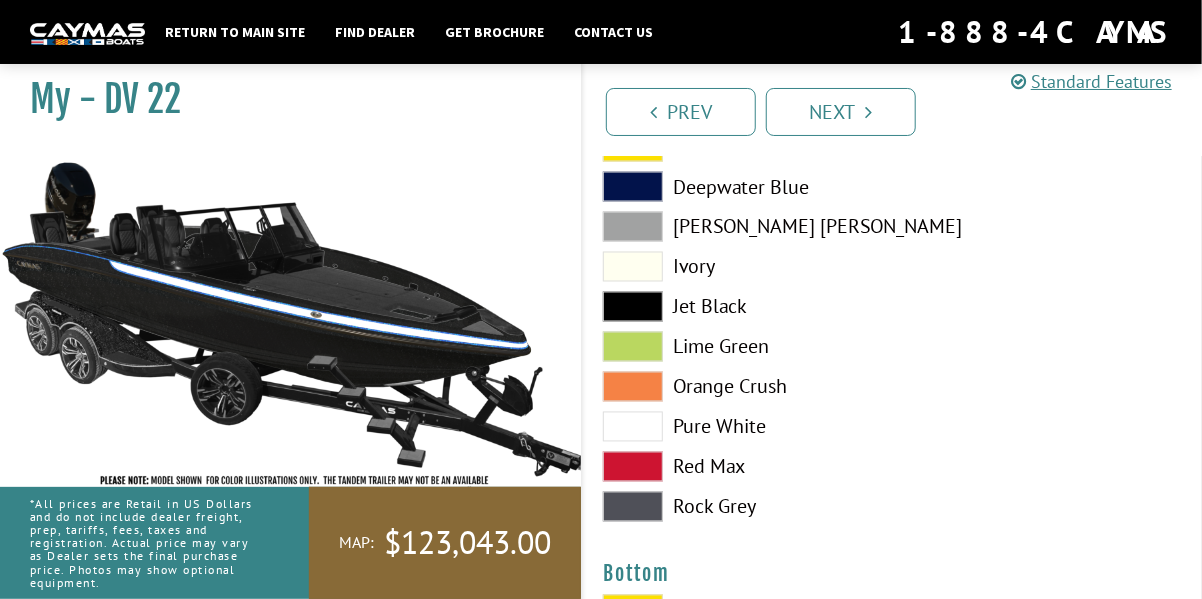 scroll, scrollTop: 4300, scrollLeft: 0, axis: vertical 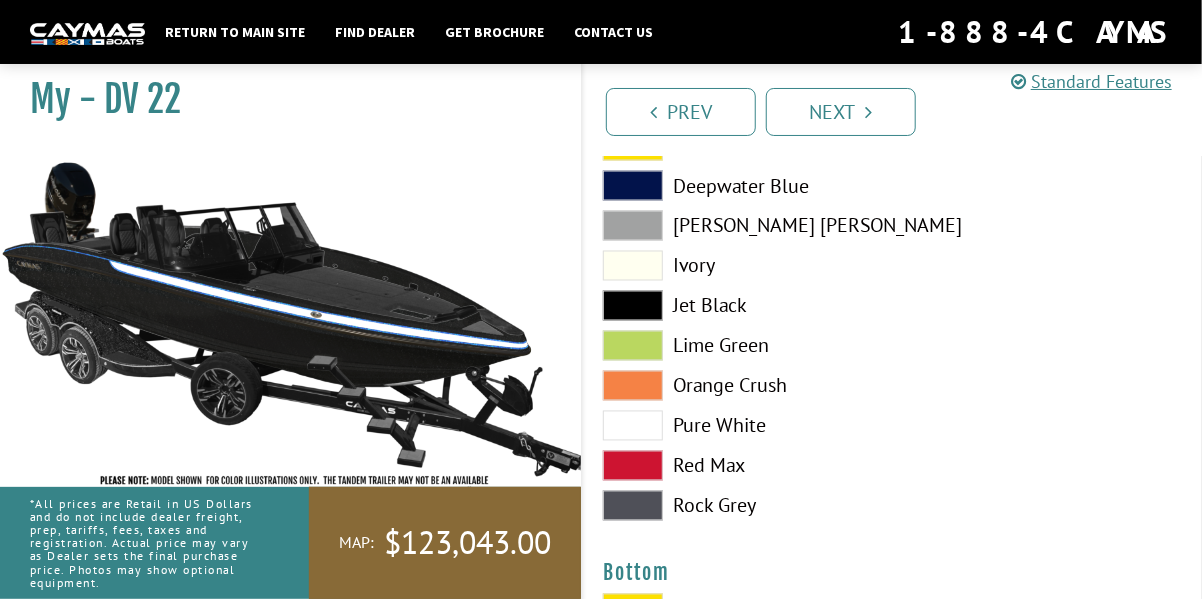 click at bounding box center (633, 306) 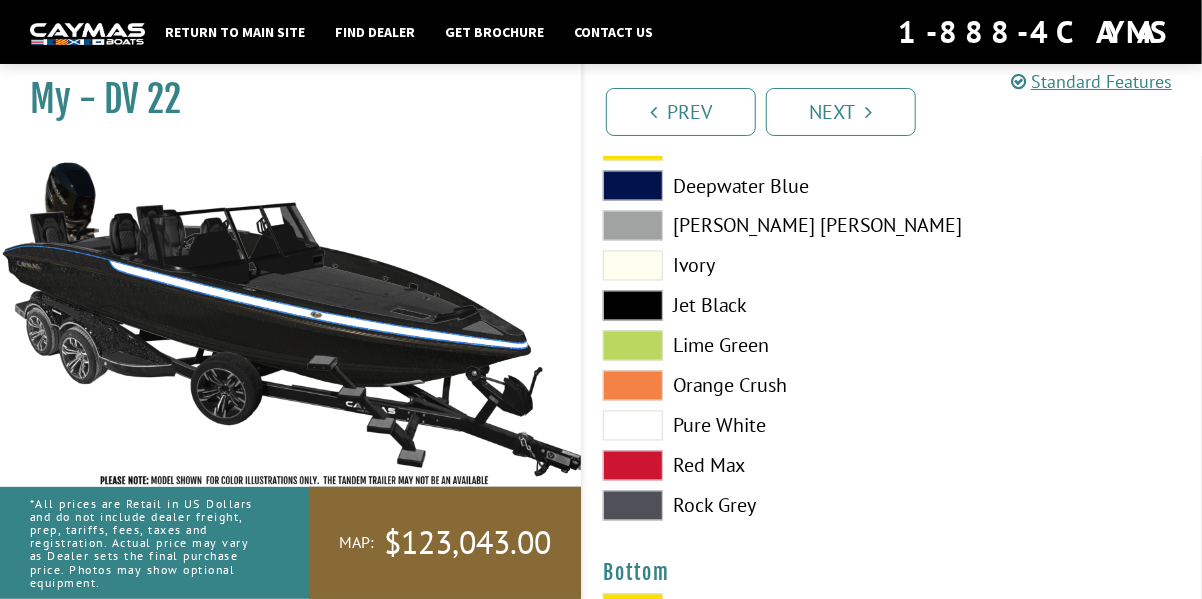 click at bounding box center (633, 426) 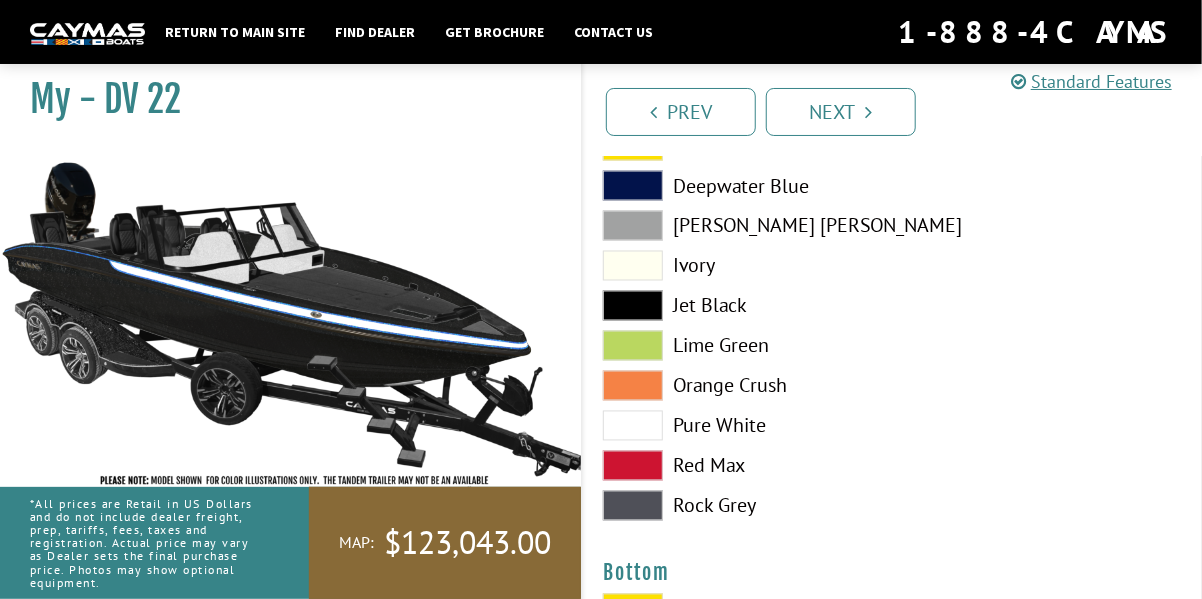 click at bounding box center [633, 426] 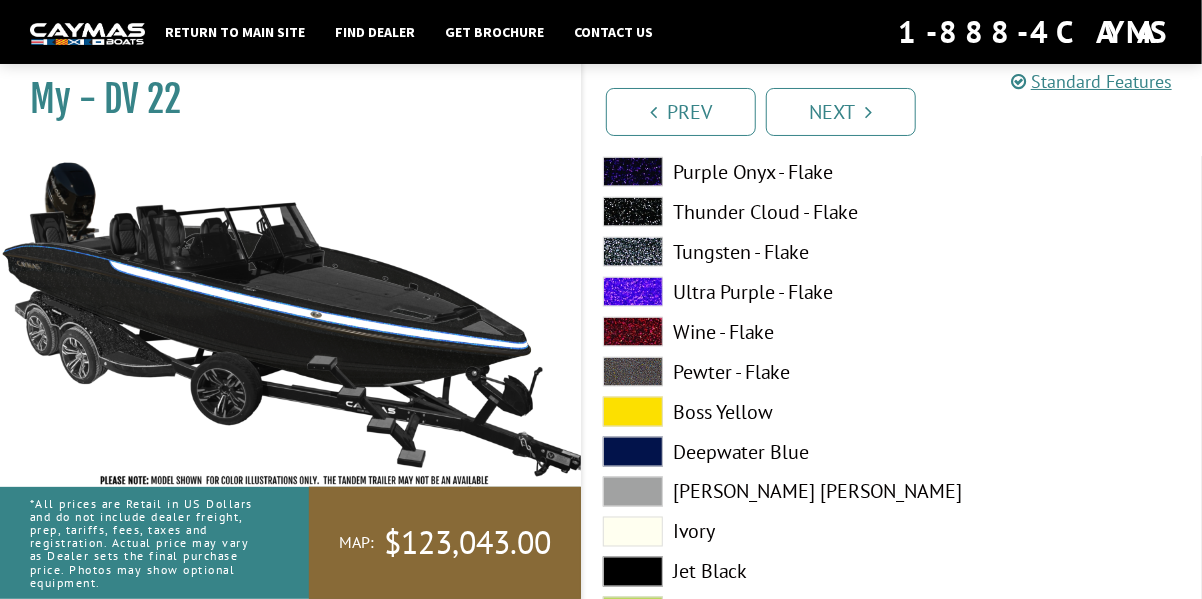 scroll, scrollTop: 4000, scrollLeft: 0, axis: vertical 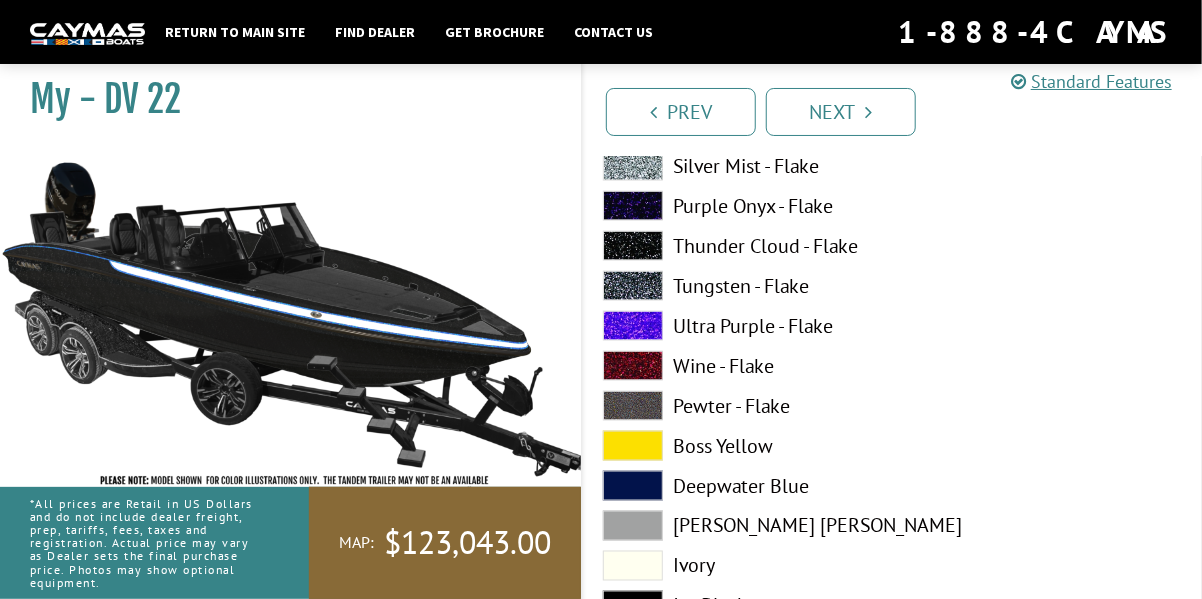 click at bounding box center [633, 366] 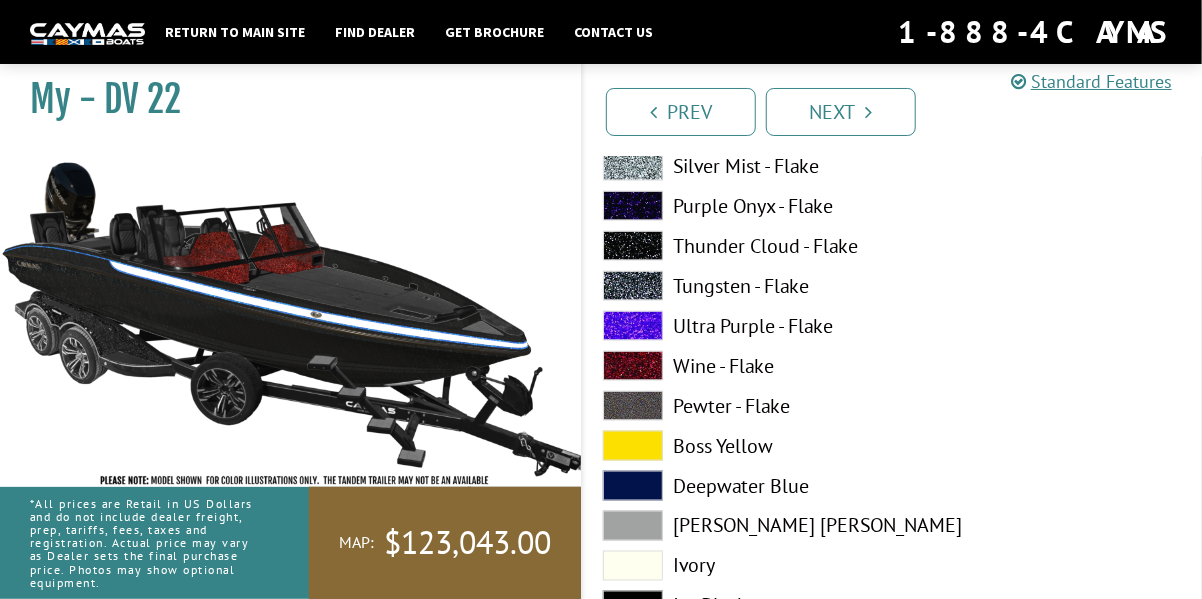 click at bounding box center (633, 246) 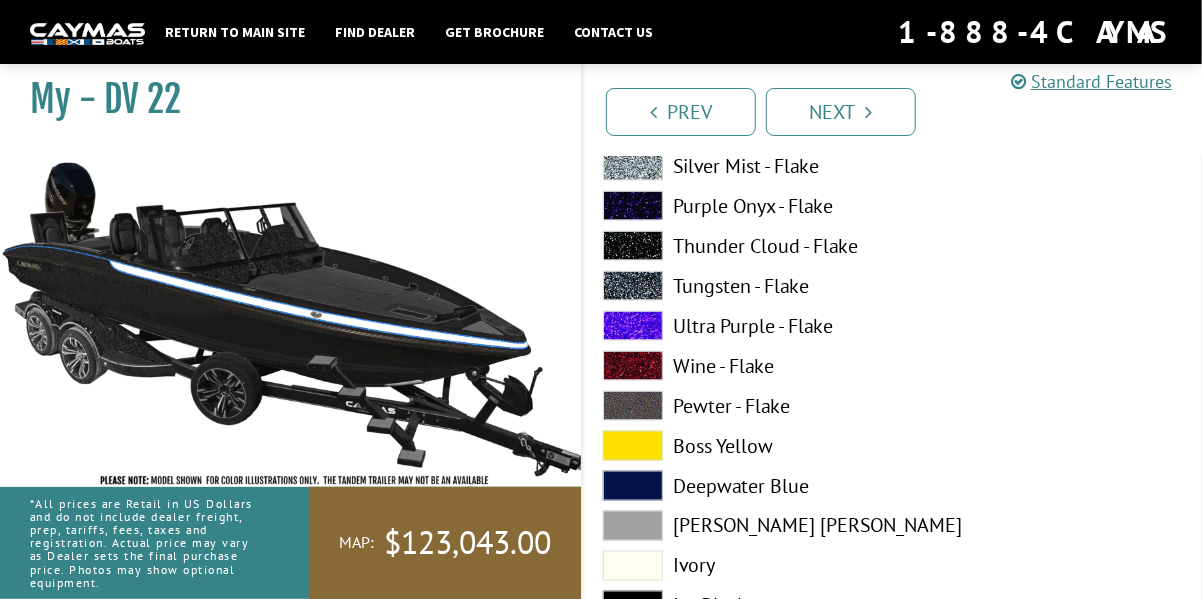 click at bounding box center (633, 286) 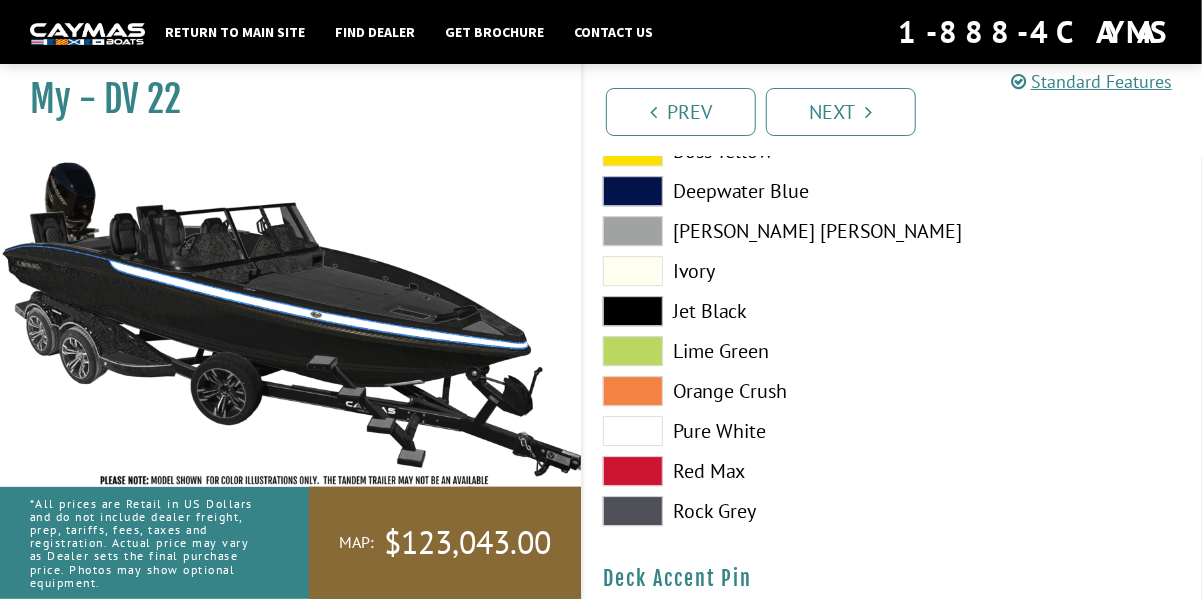 scroll, scrollTop: 2200, scrollLeft: 0, axis: vertical 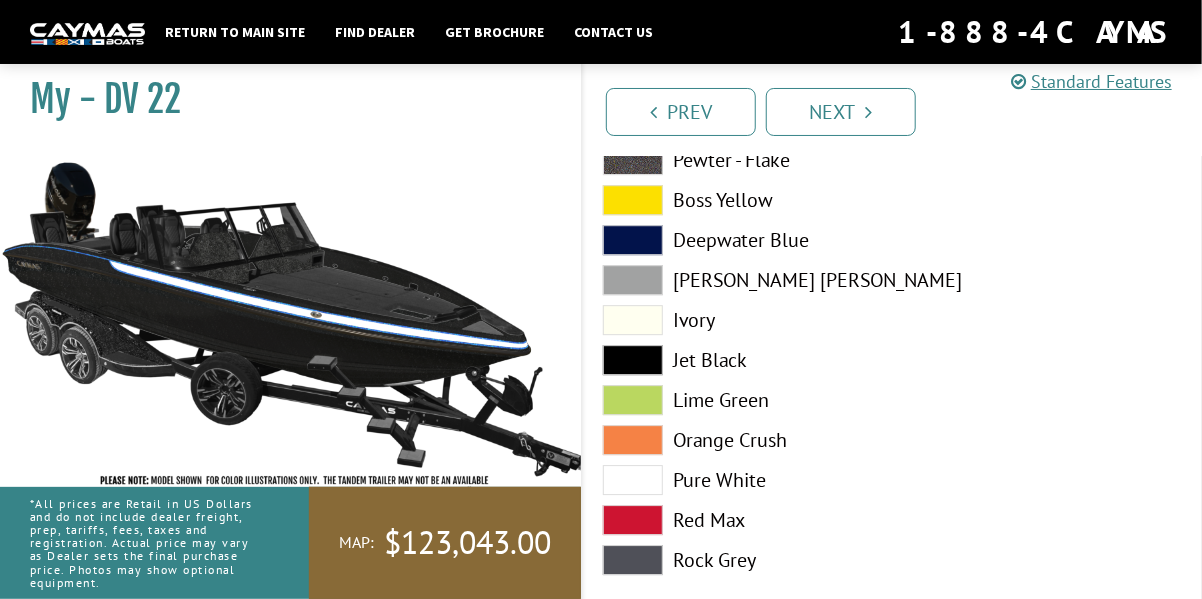 click at bounding box center (633, 360) 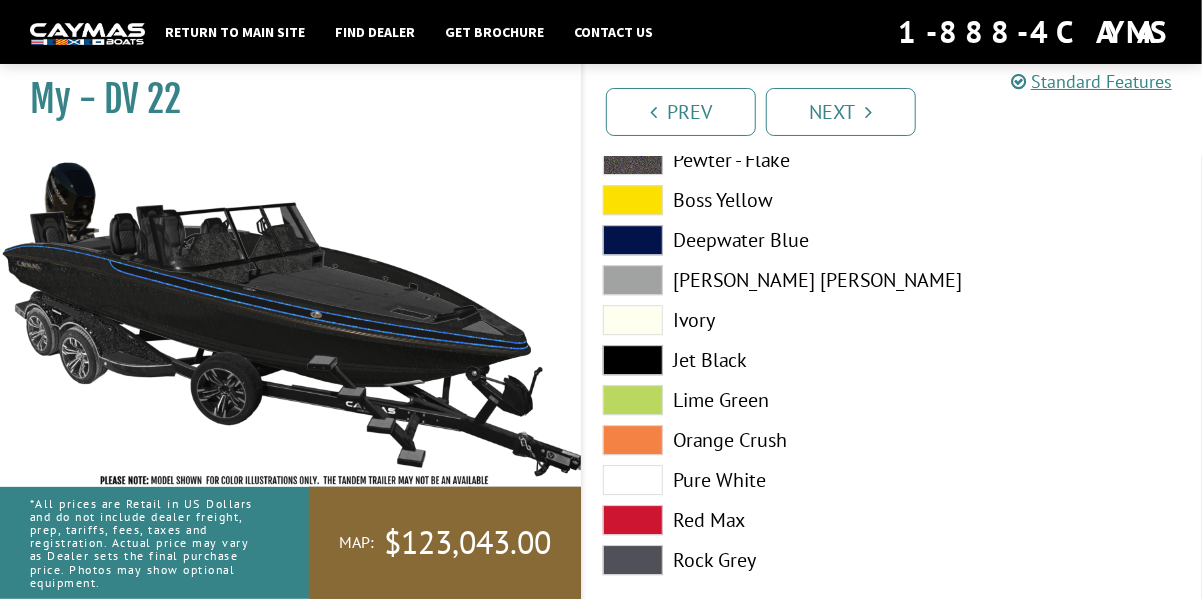 click at bounding box center (633, 320) 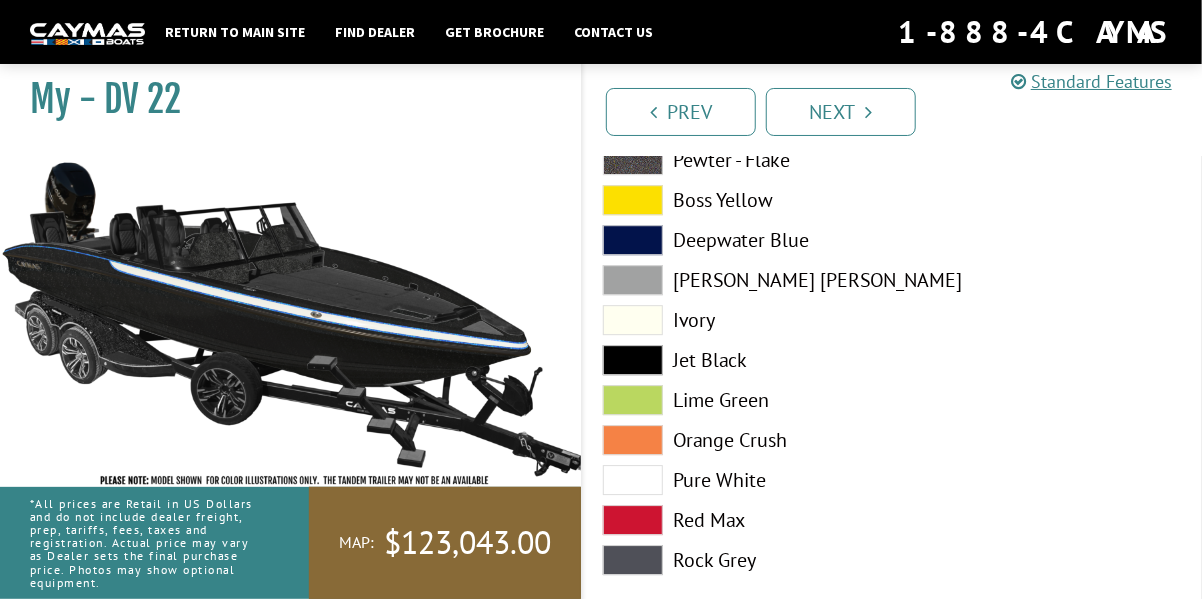 click at bounding box center (633, 200) 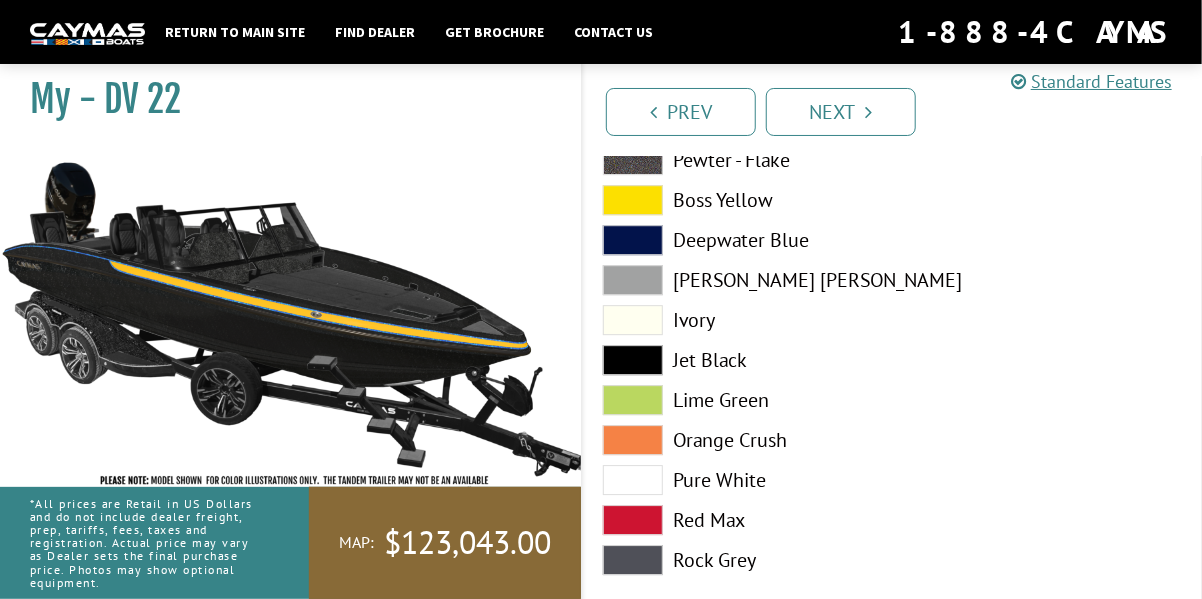 click at bounding box center (633, 320) 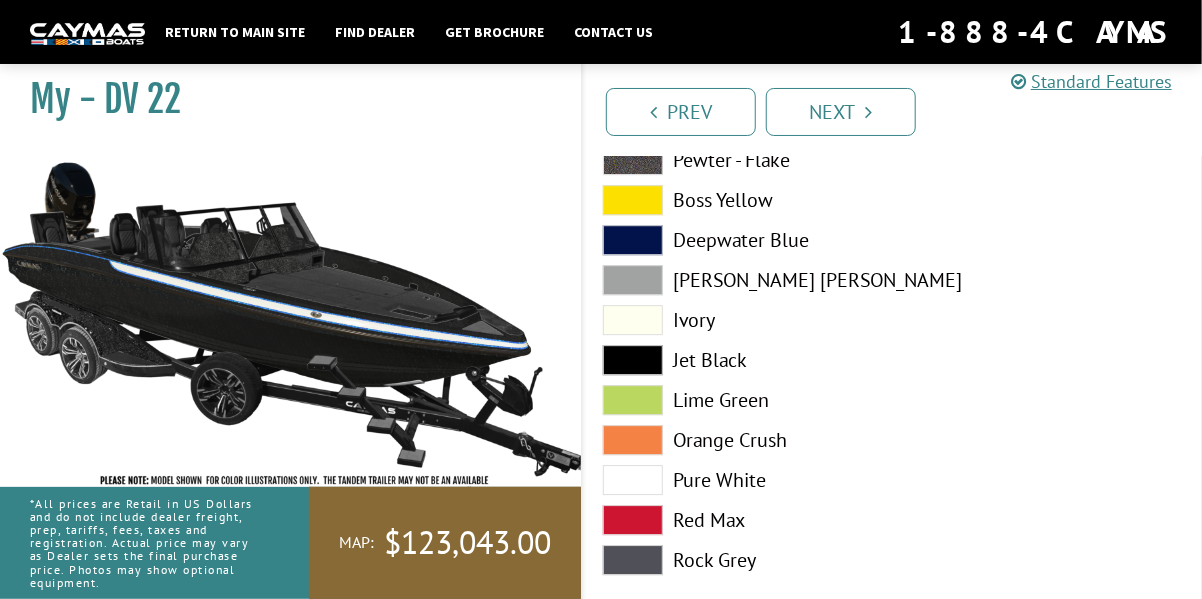click at bounding box center [633, 360] 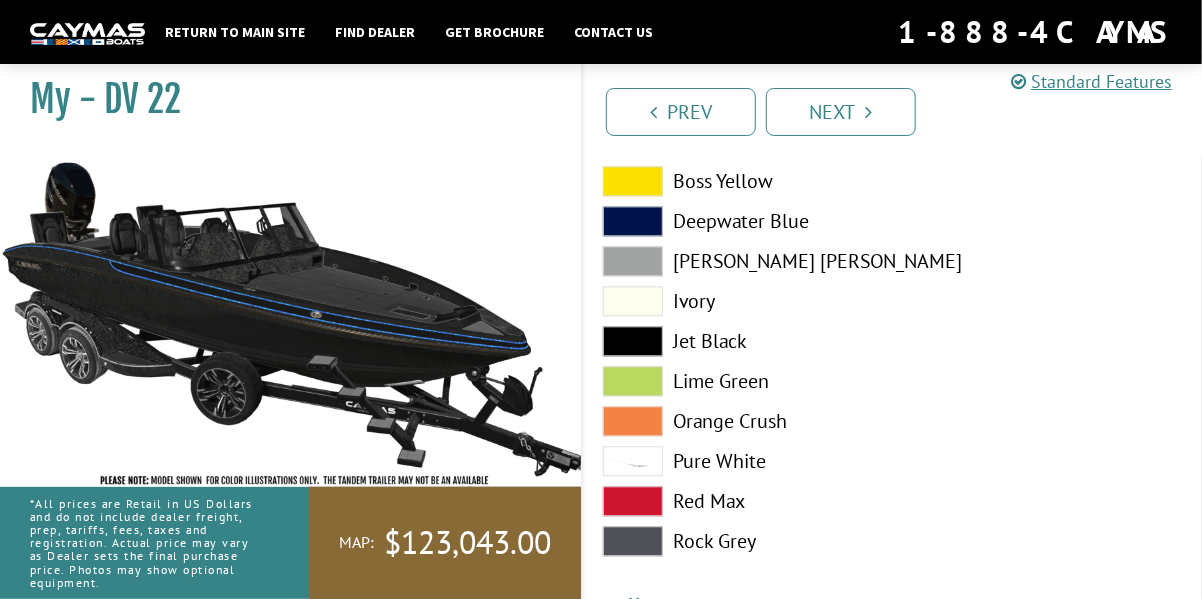 scroll, scrollTop: 4600, scrollLeft: 0, axis: vertical 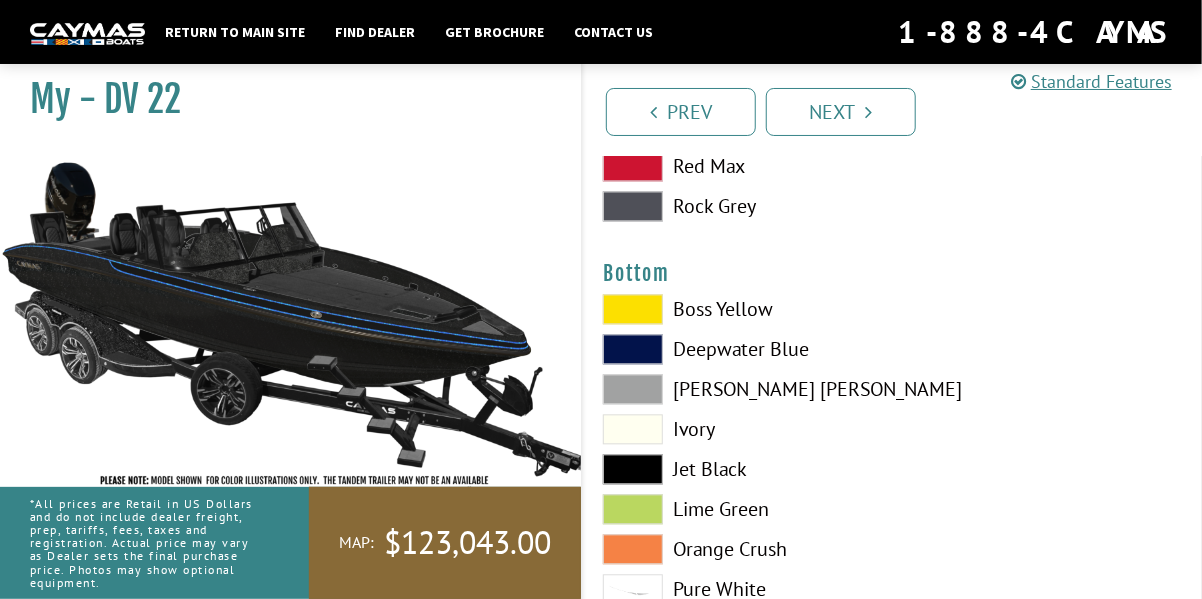 click at bounding box center (633, 469) 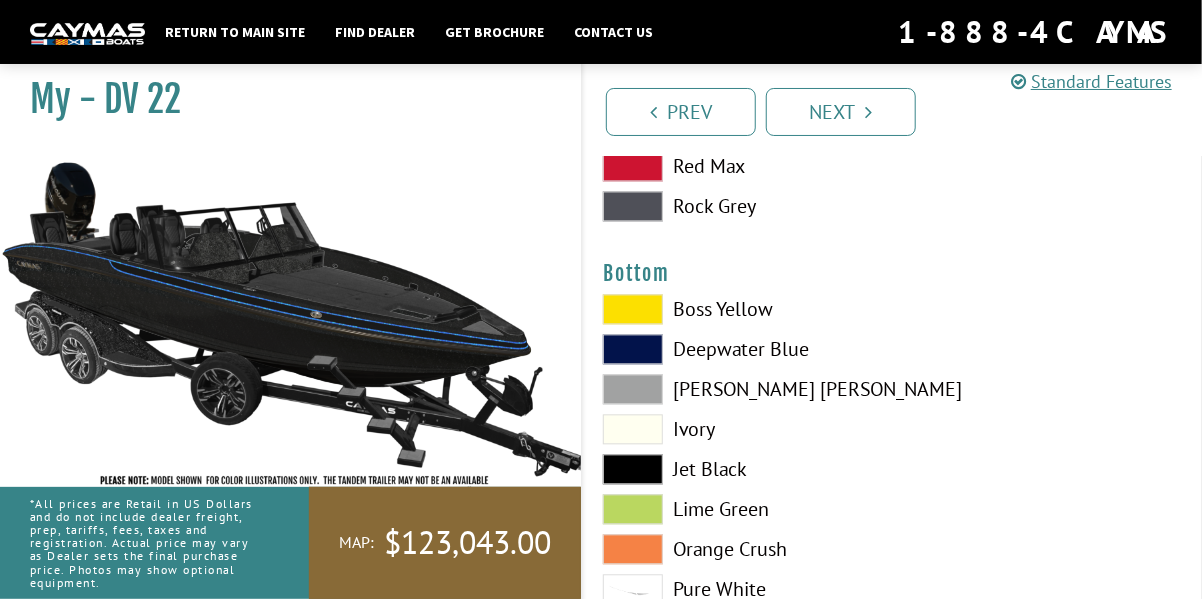 click at bounding box center (633, 469) 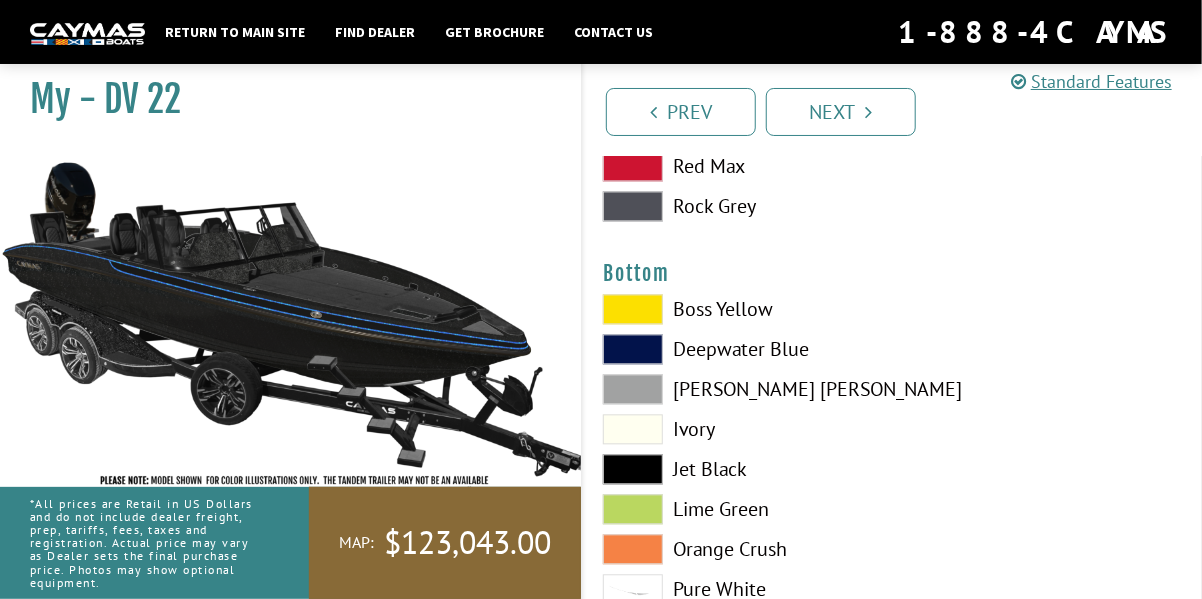 click at bounding box center [633, 429] 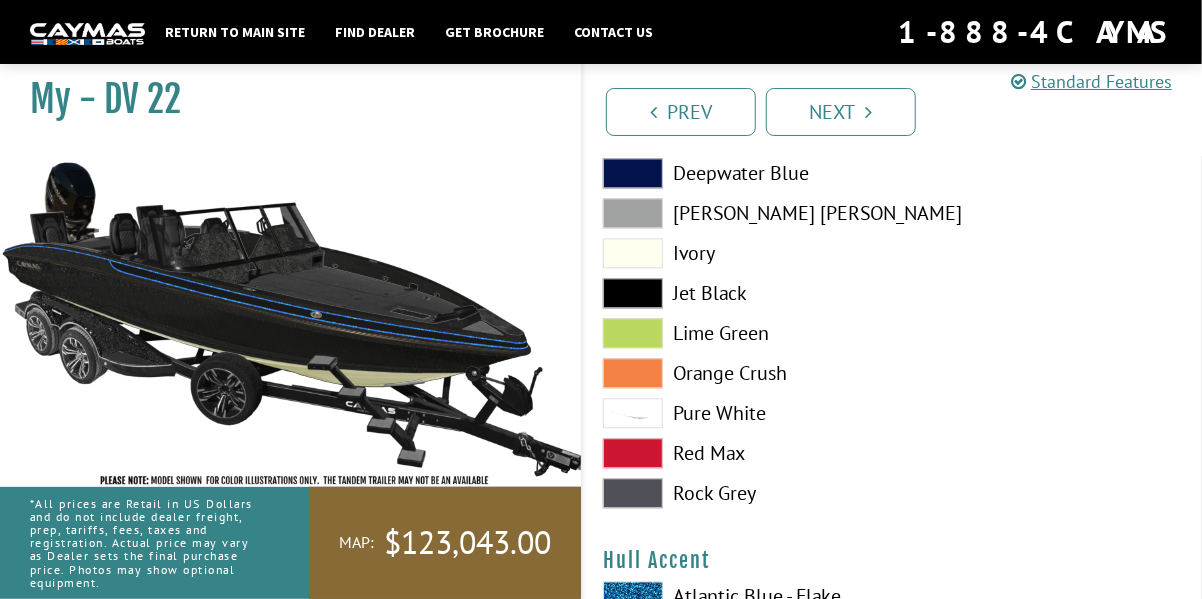 scroll, scrollTop: 5100, scrollLeft: 0, axis: vertical 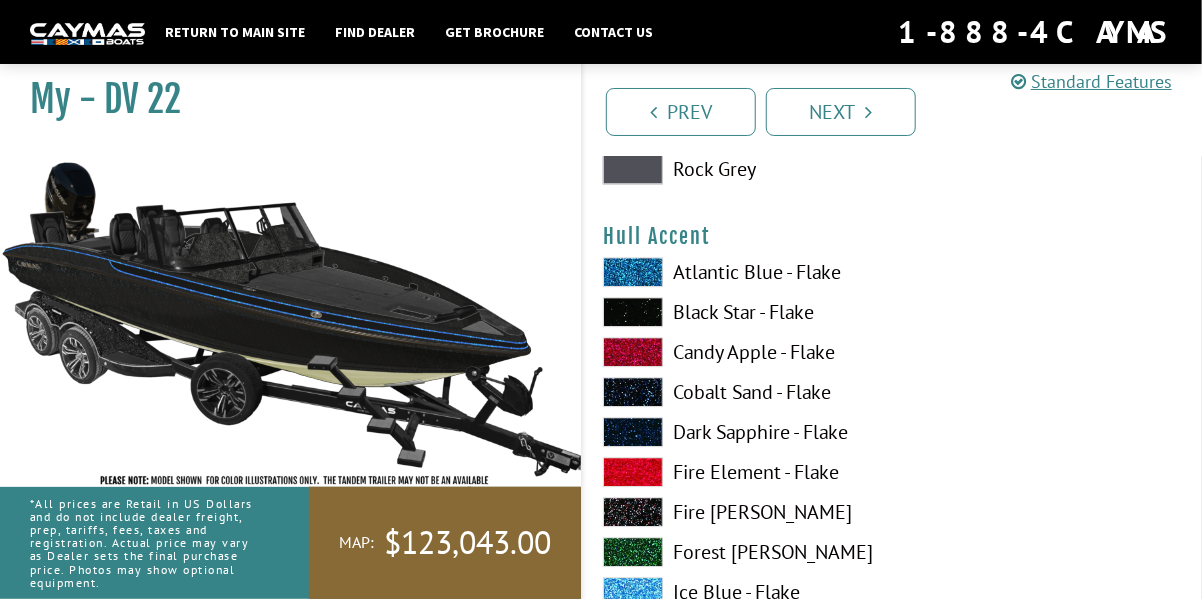 click at bounding box center (633, 312) 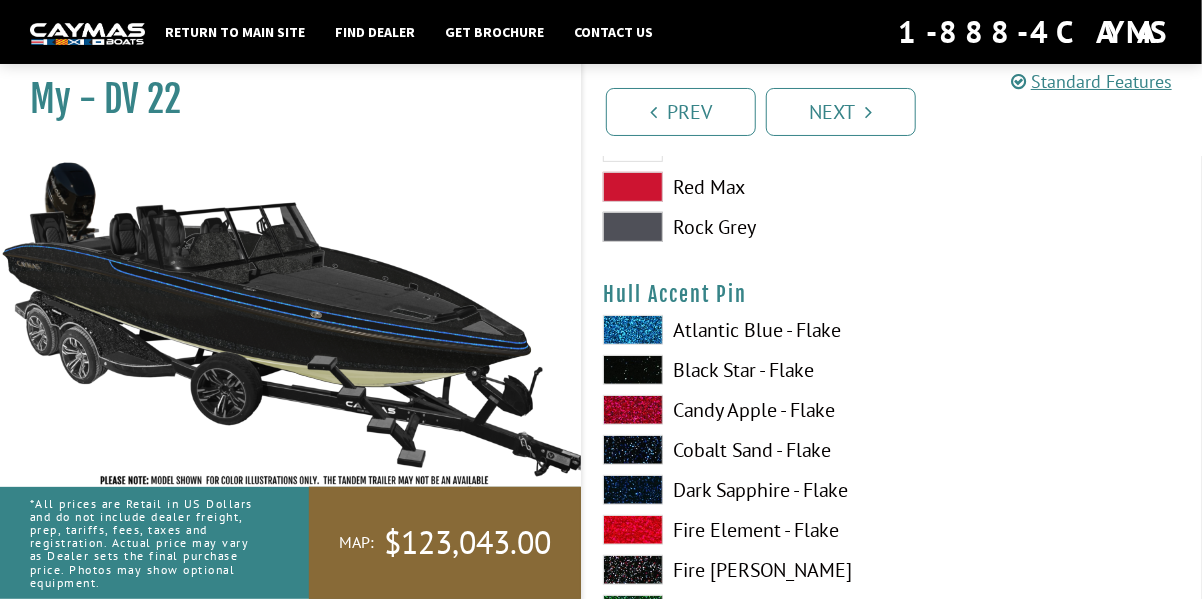scroll, scrollTop: 6300, scrollLeft: 0, axis: vertical 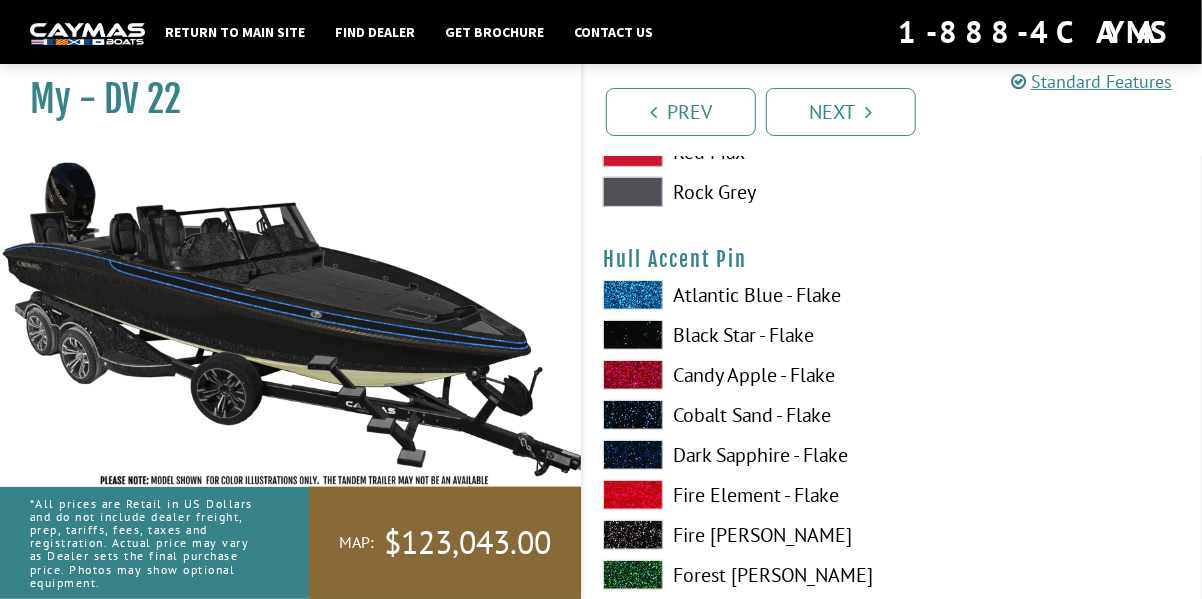 click at bounding box center (633, 295) 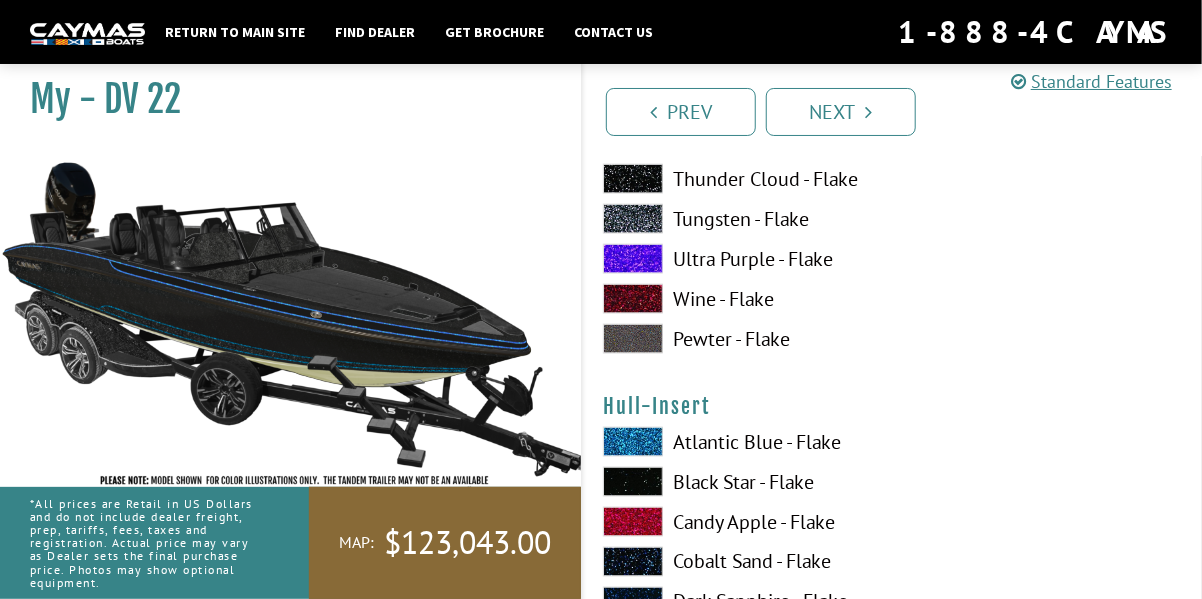 scroll, scrollTop: 7200, scrollLeft: 0, axis: vertical 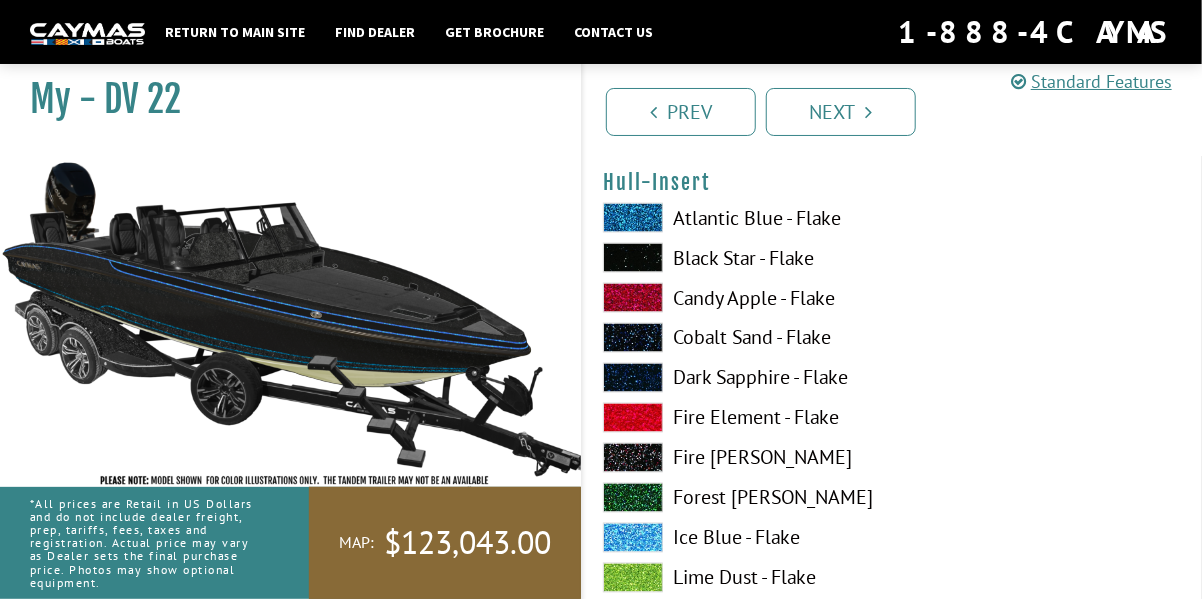 click at bounding box center (633, 218) 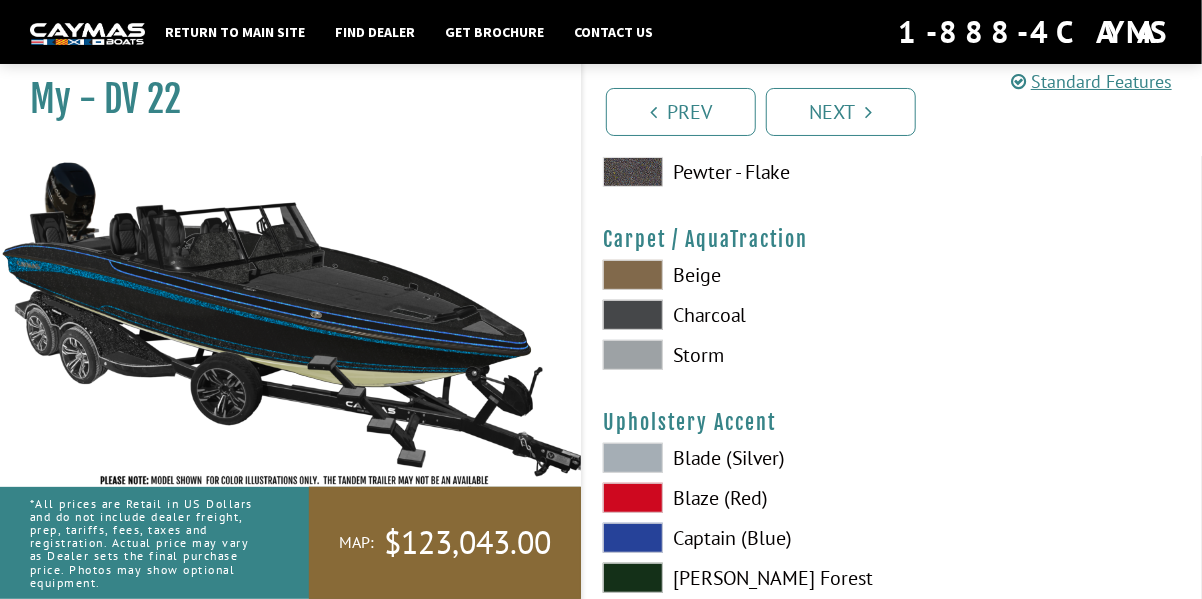 scroll, scrollTop: 9200, scrollLeft: 0, axis: vertical 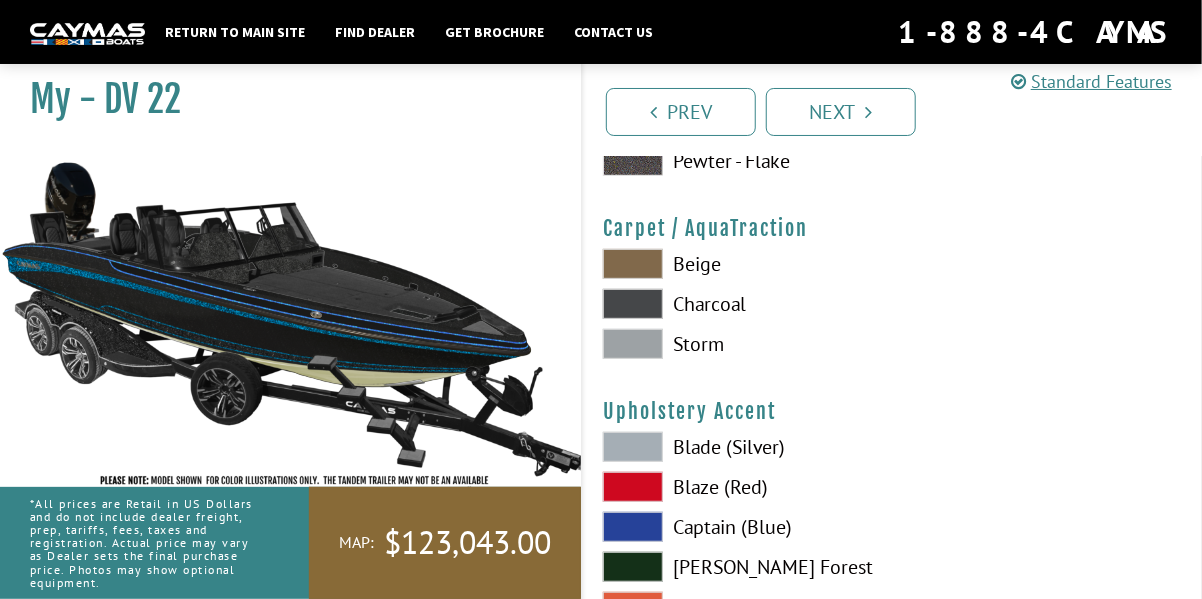 click at bounding box center (633, 264) 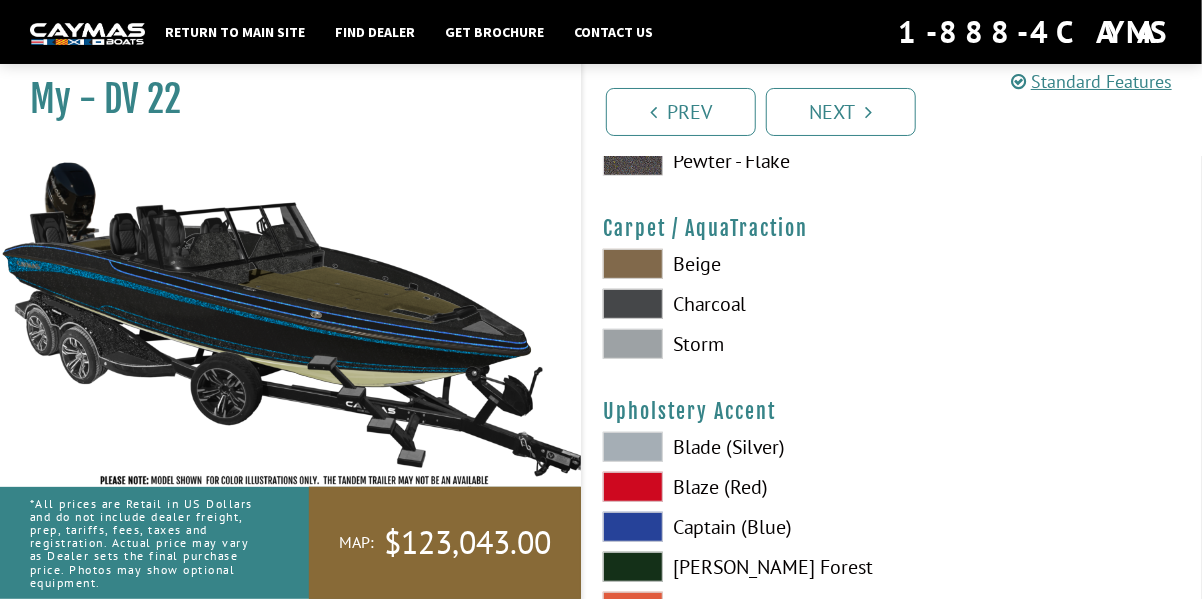 click at bounding box center [633, 304] 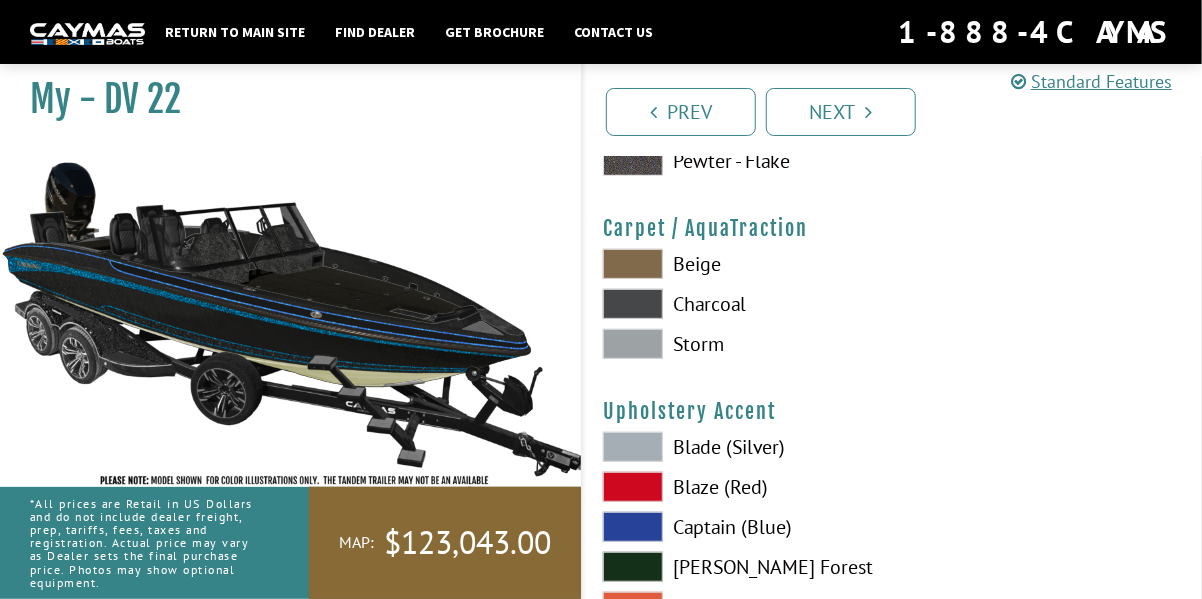 click at bounding box center [633, 344] 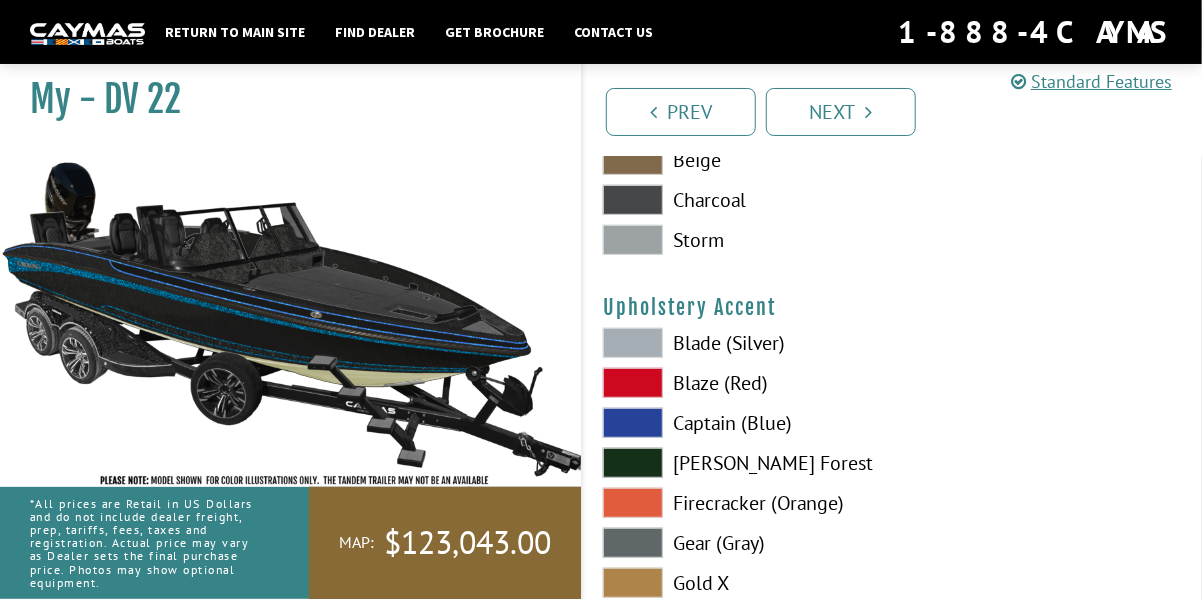 scroll, scrollTop: 9400, scrollLeft: 0, axis: vertical 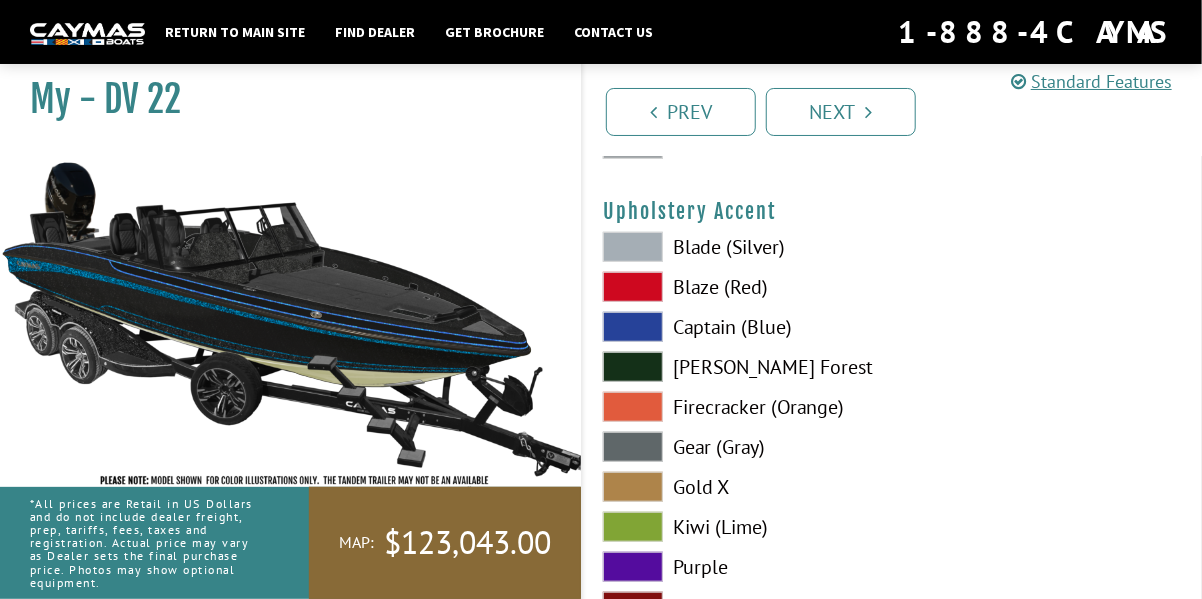 click at bounding box center [633, 327] 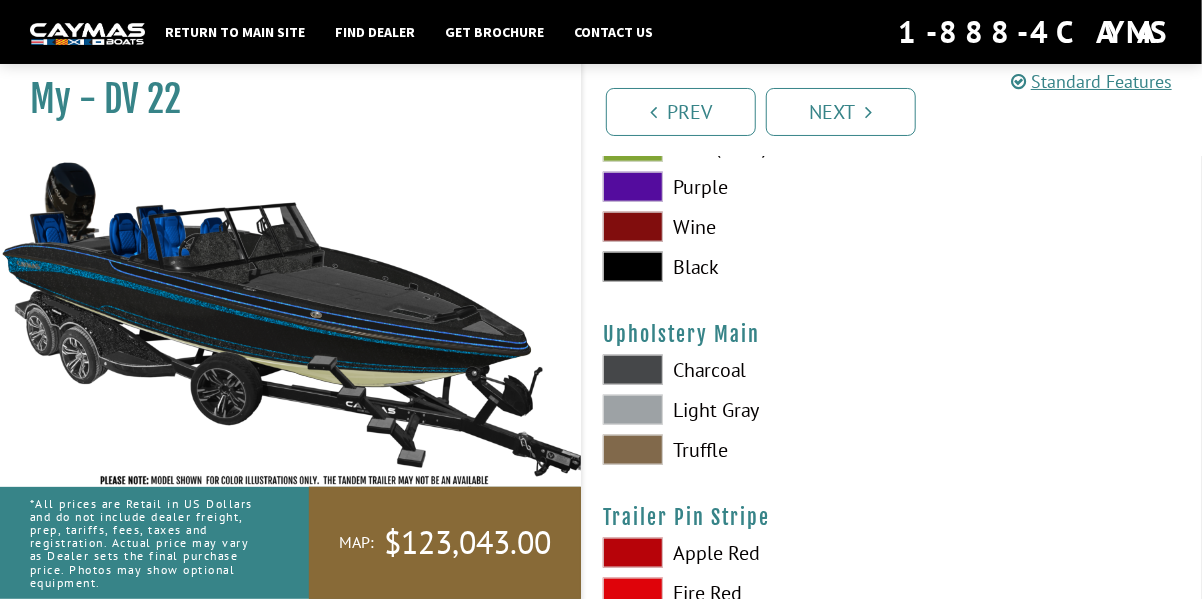 scroll, scrollTop: 9900, scrollLeft: 0, axis: vertical 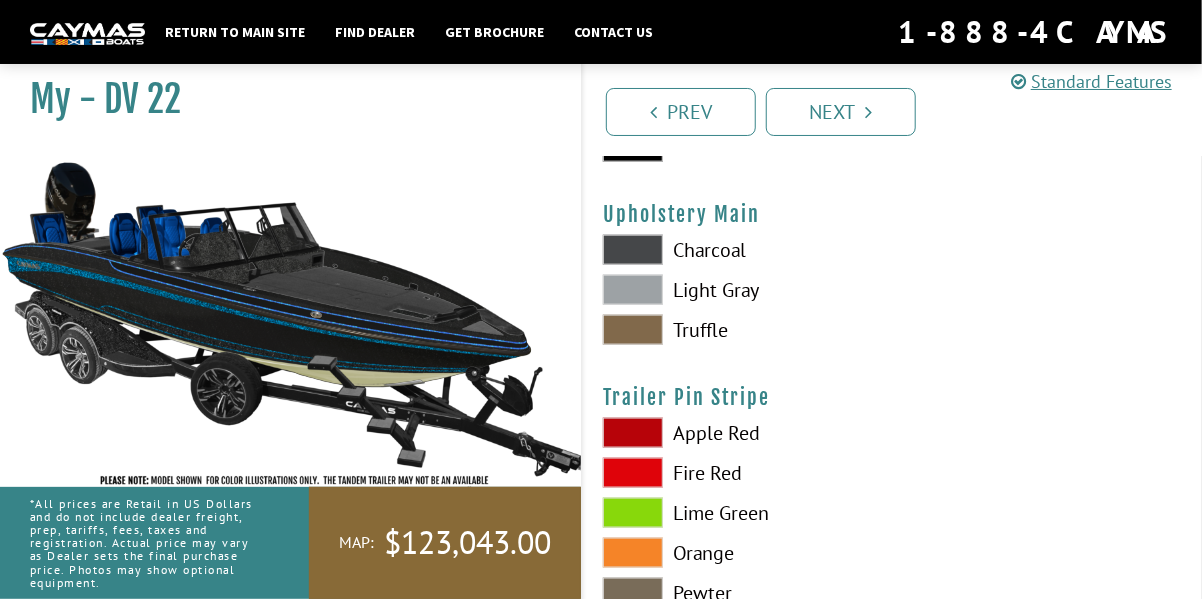 click at bounding box center (633, 250) 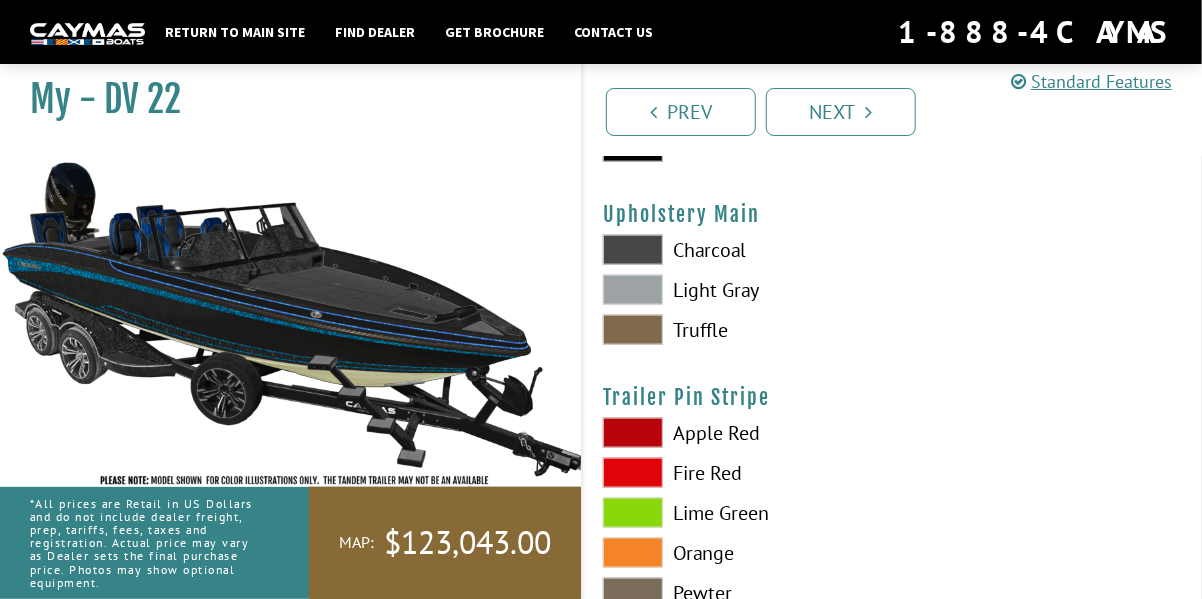 click at bounding box center [633, 250] 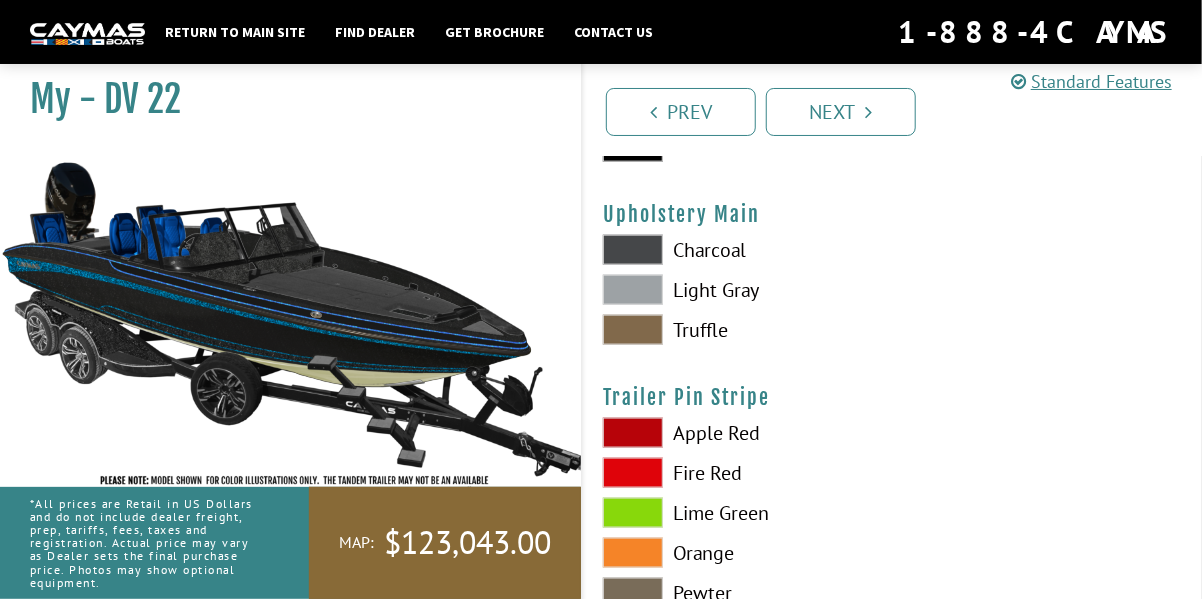click at bounding box center [633, 250] 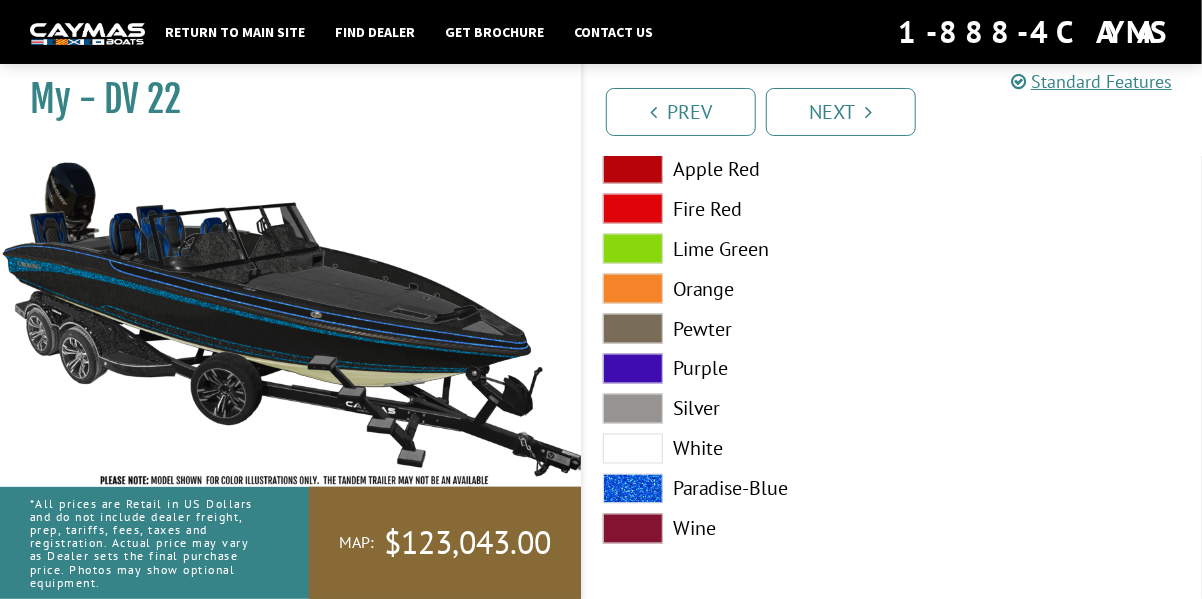 scroll, scrollTop: 10165, scrollLeft: 0, axis: vertical 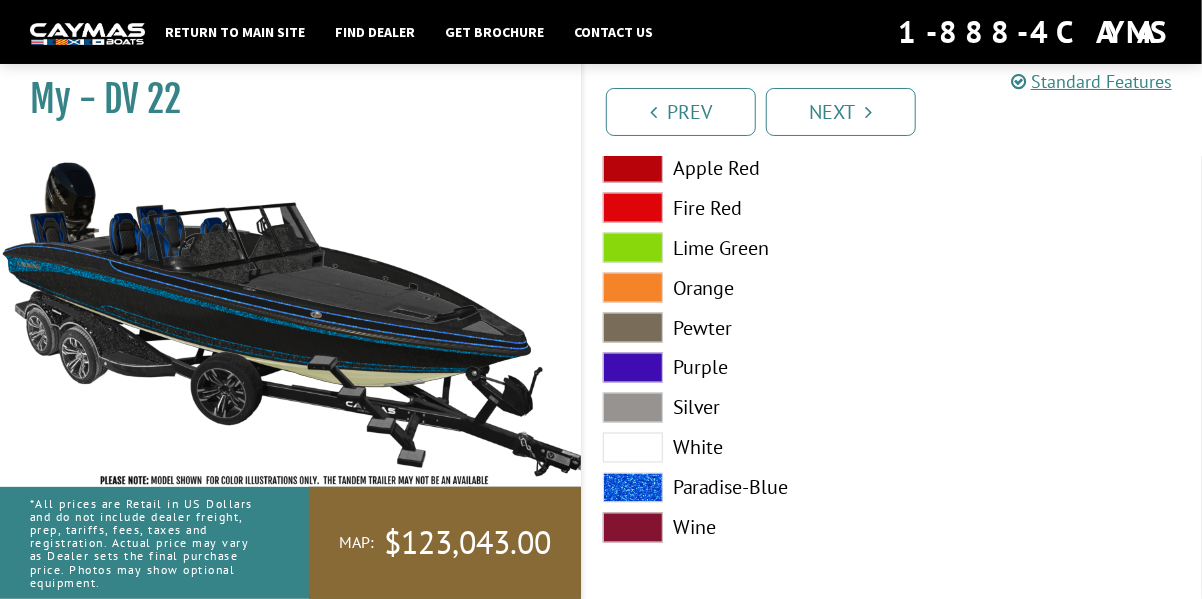 click at bounding box center (633, 368) 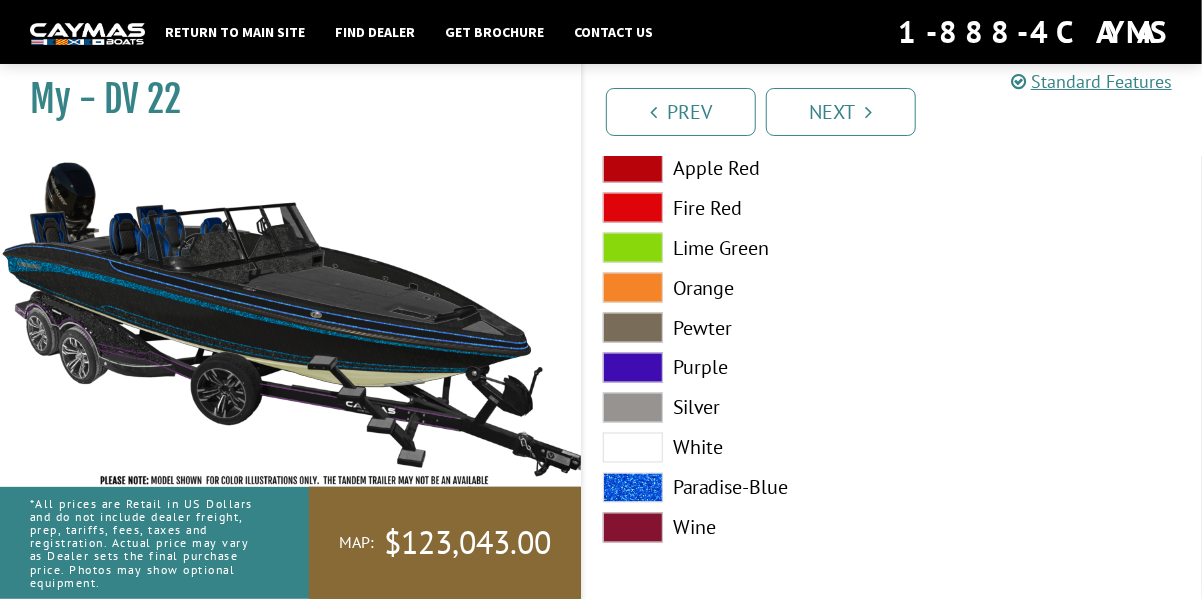click at bounding box center [633, 368] 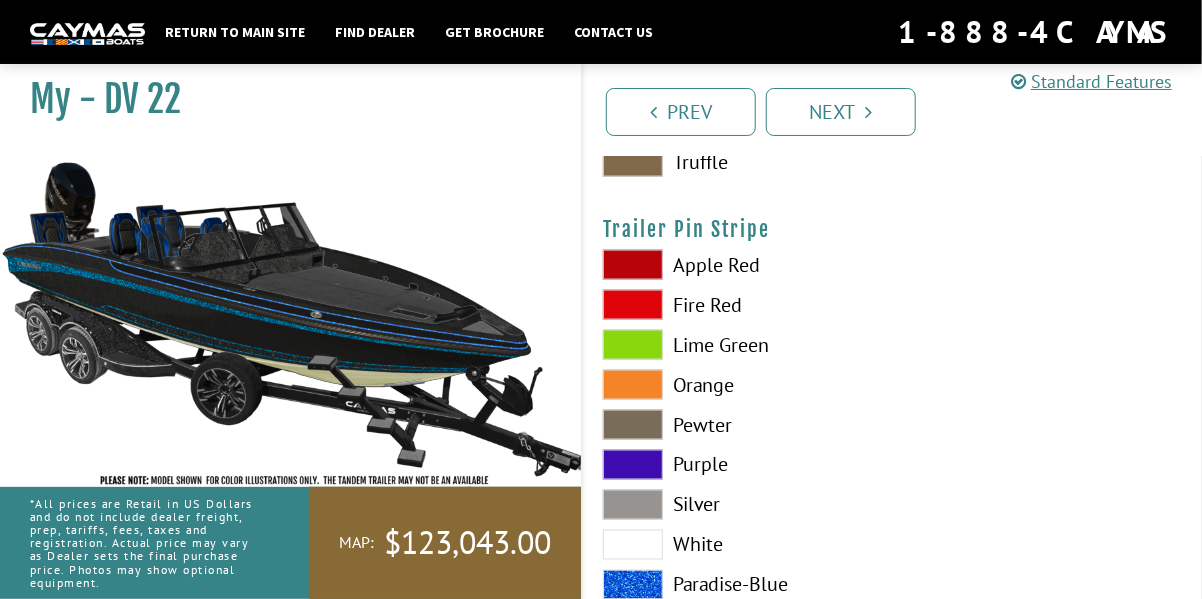 scroll, scrollTop: 10165, scrollLeft: 0, axis: vertical 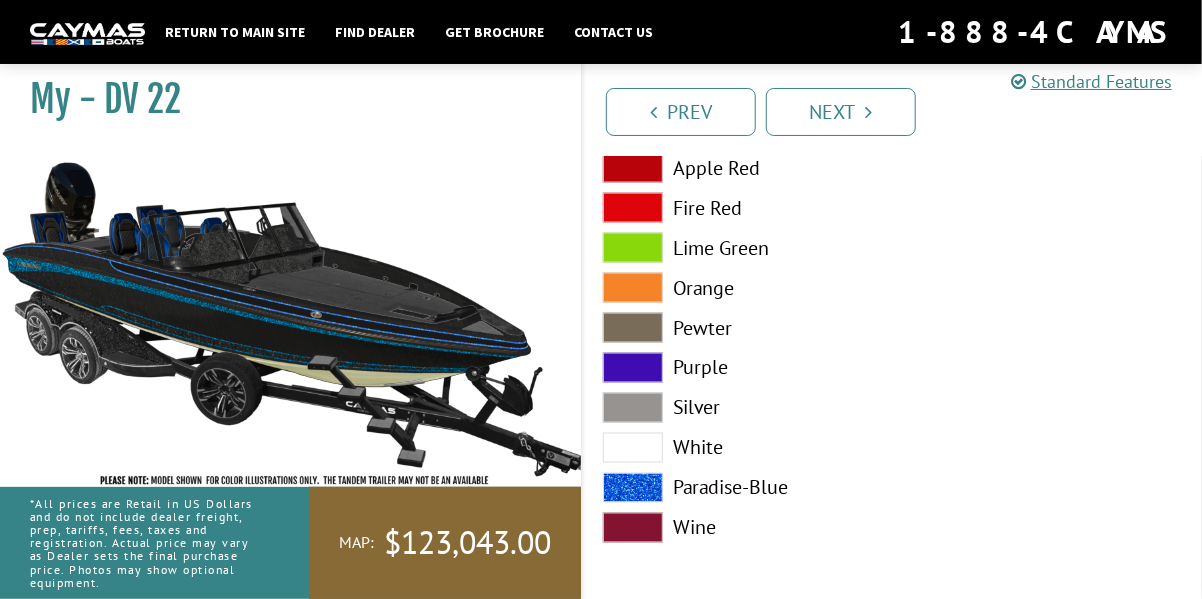 click at bounding box center [633, 448] 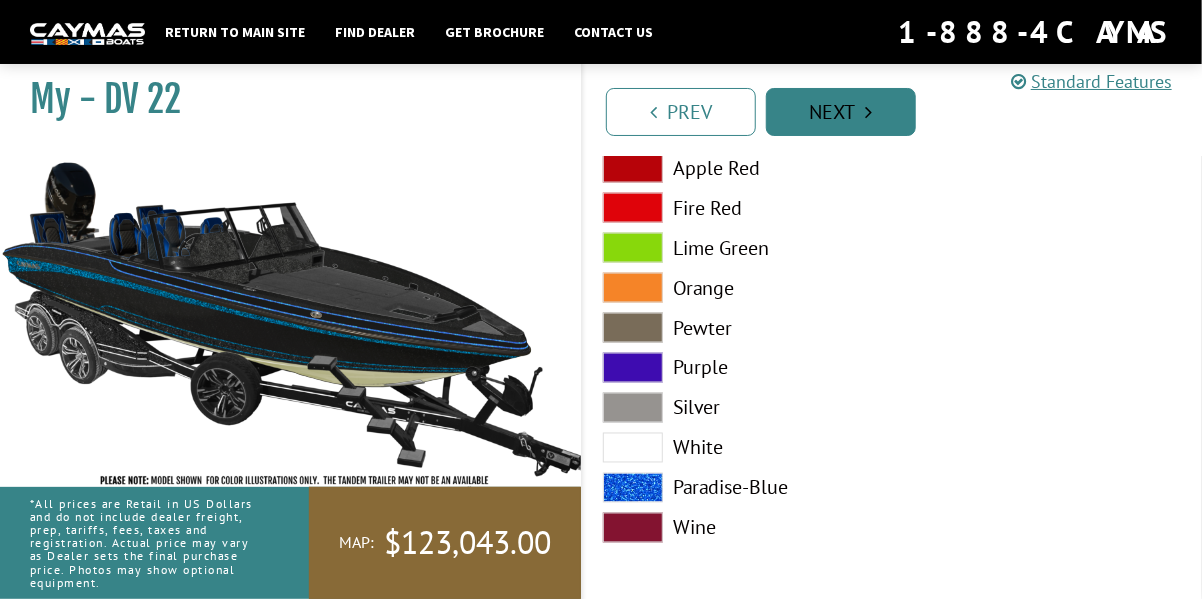 click on "Next" at bounding box center (841, 112) 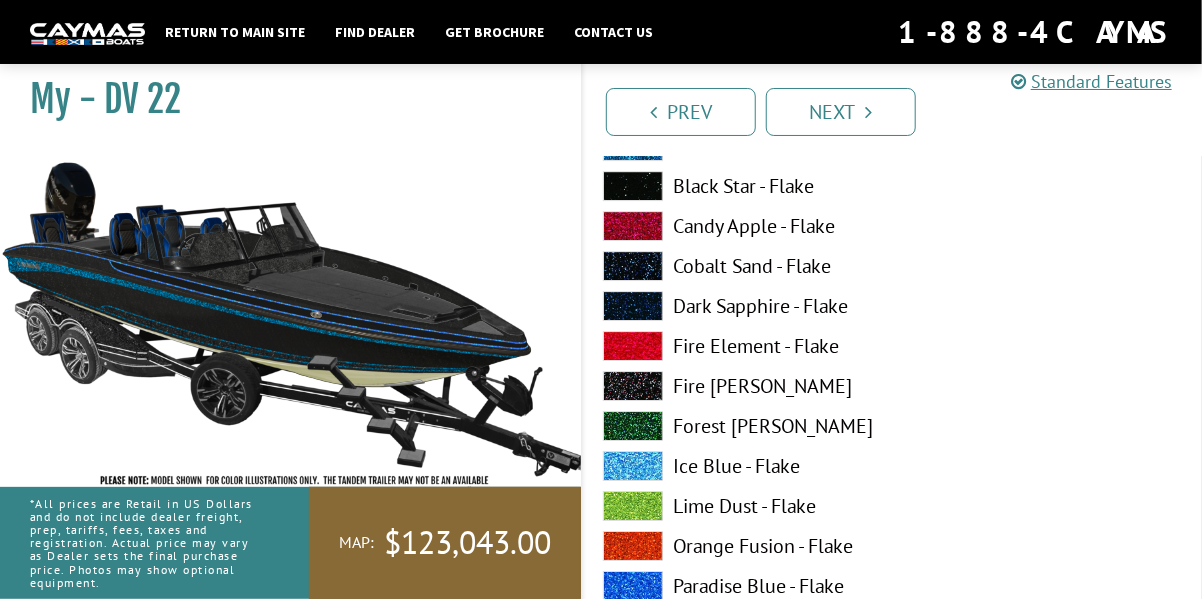 scroll, scrollTop: 8424, scrollLeft: 0, axis: vertical 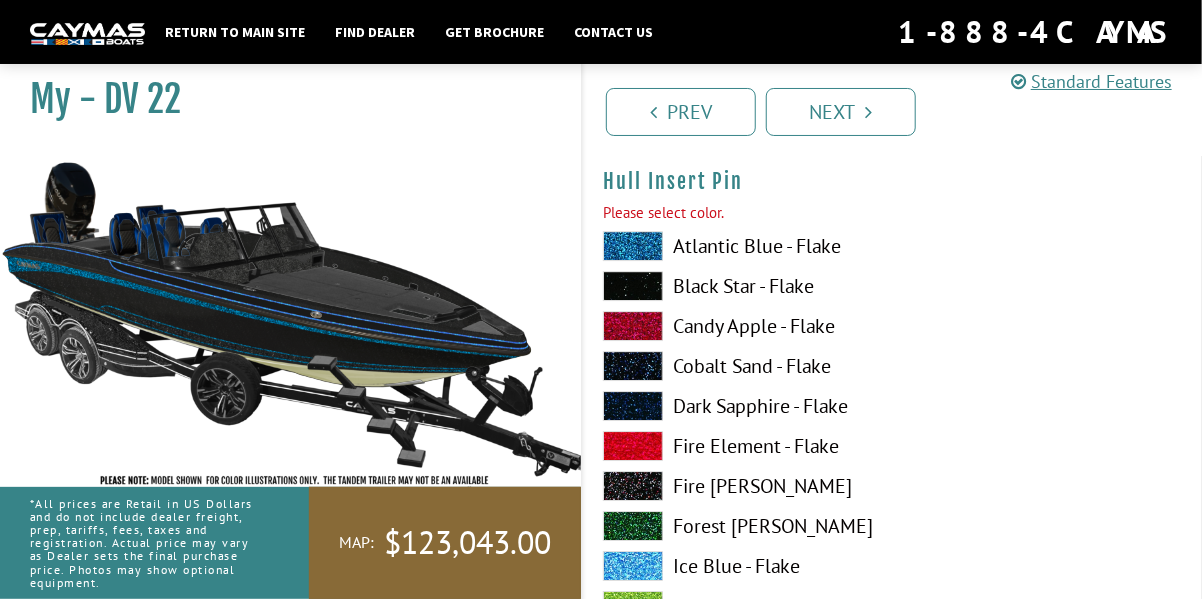 click at bounding box center [633, 246] 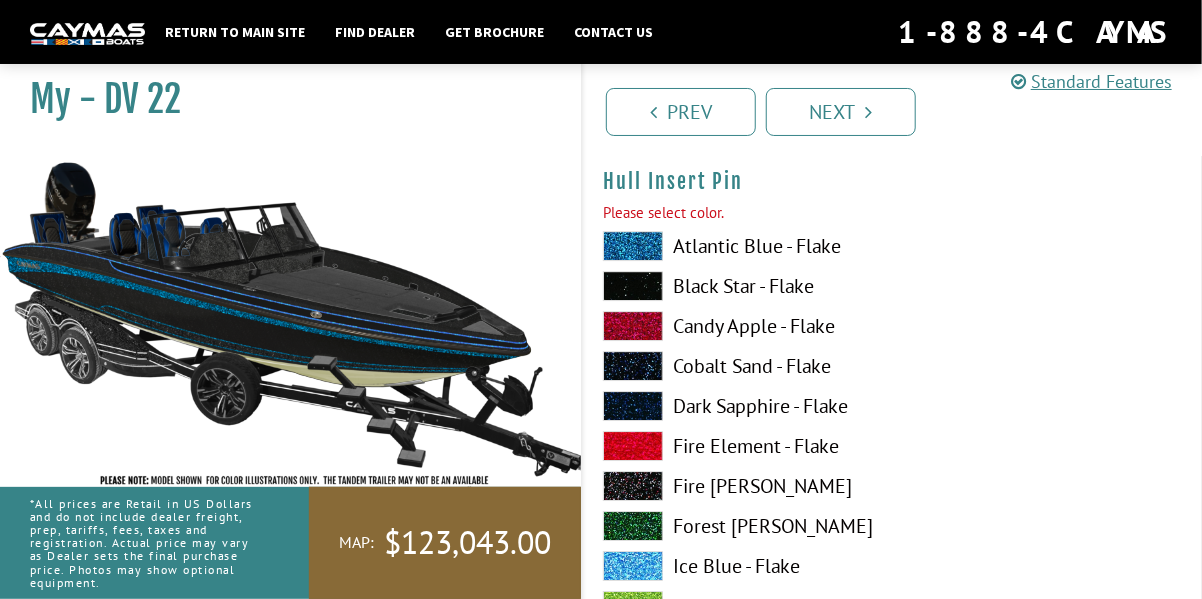 click at bounding box center [633, 246] 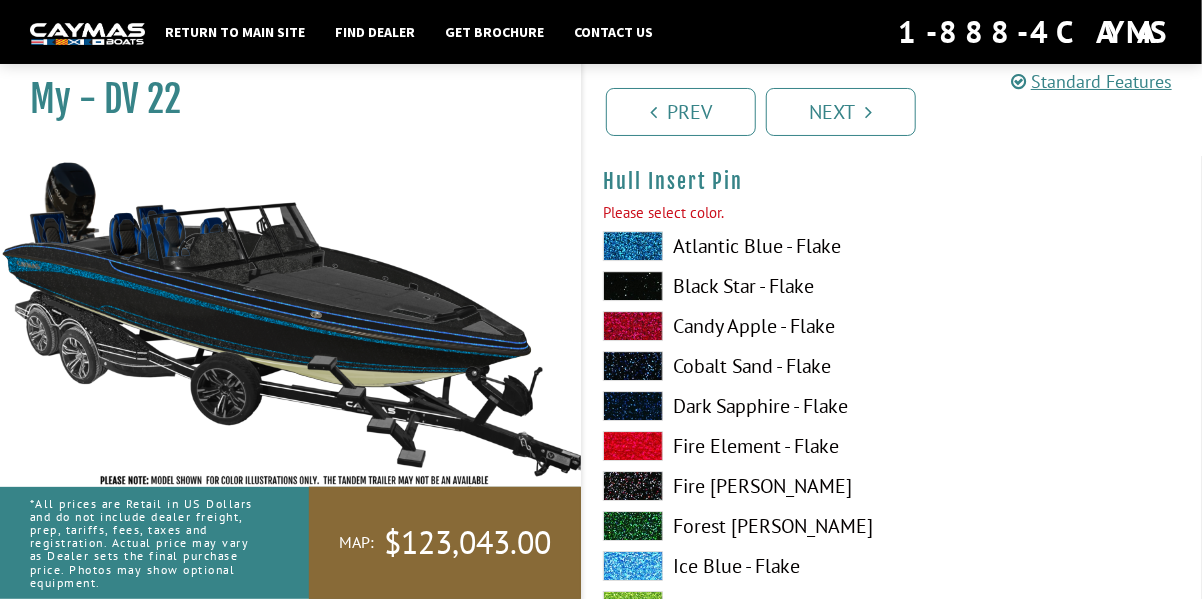 click at bounding box center [633, 246] 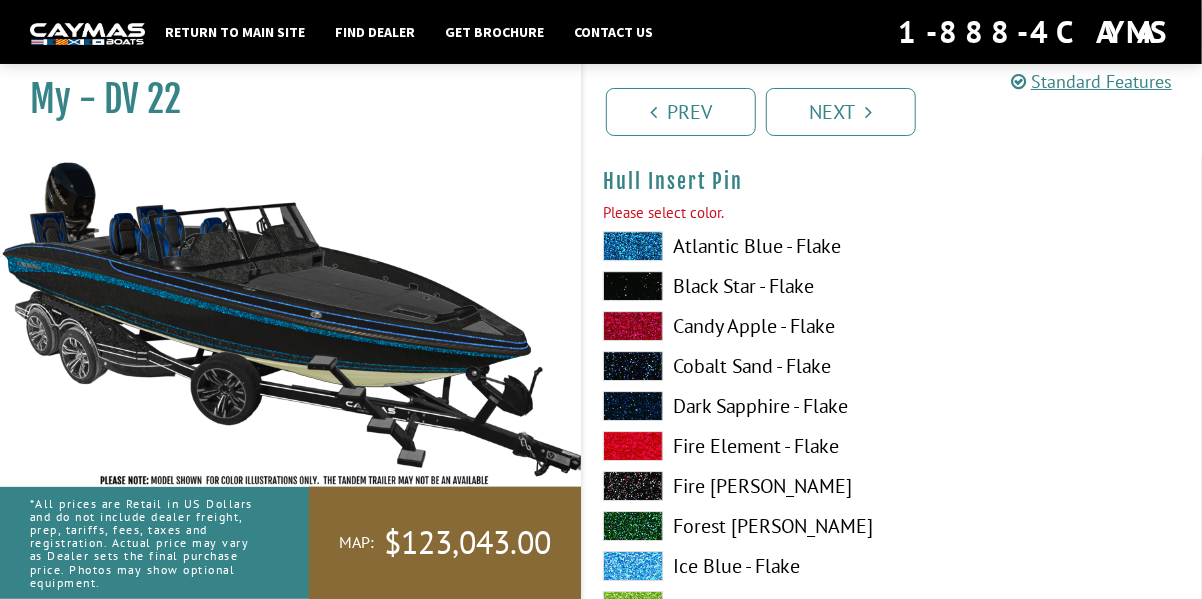 click at bounding box center (633, 246) 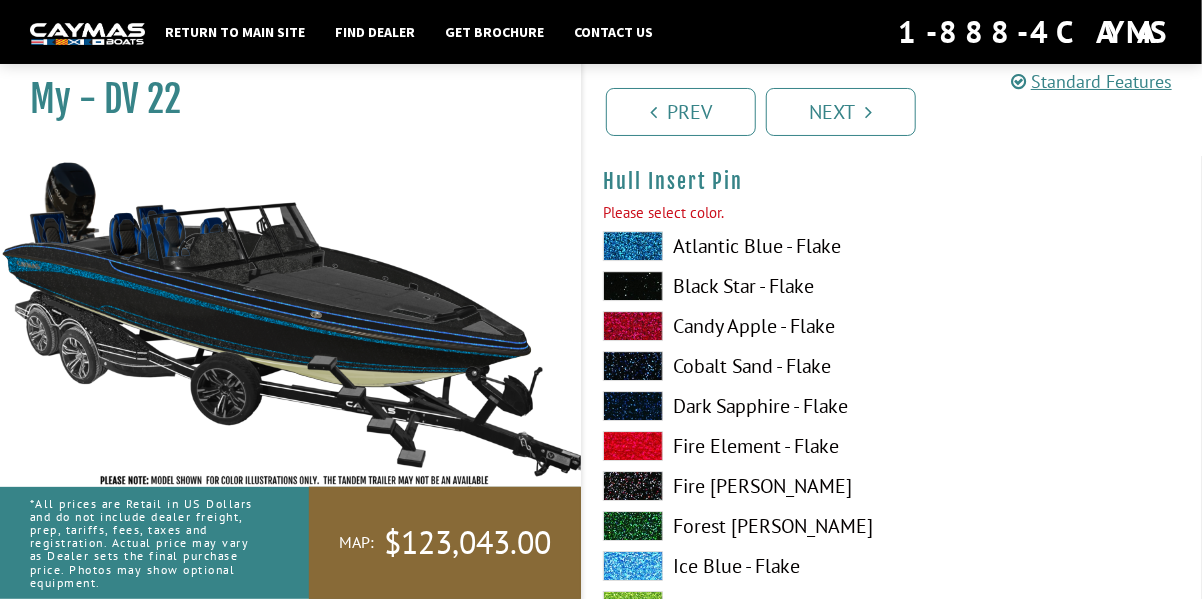 click at bounding box center (633, 286) 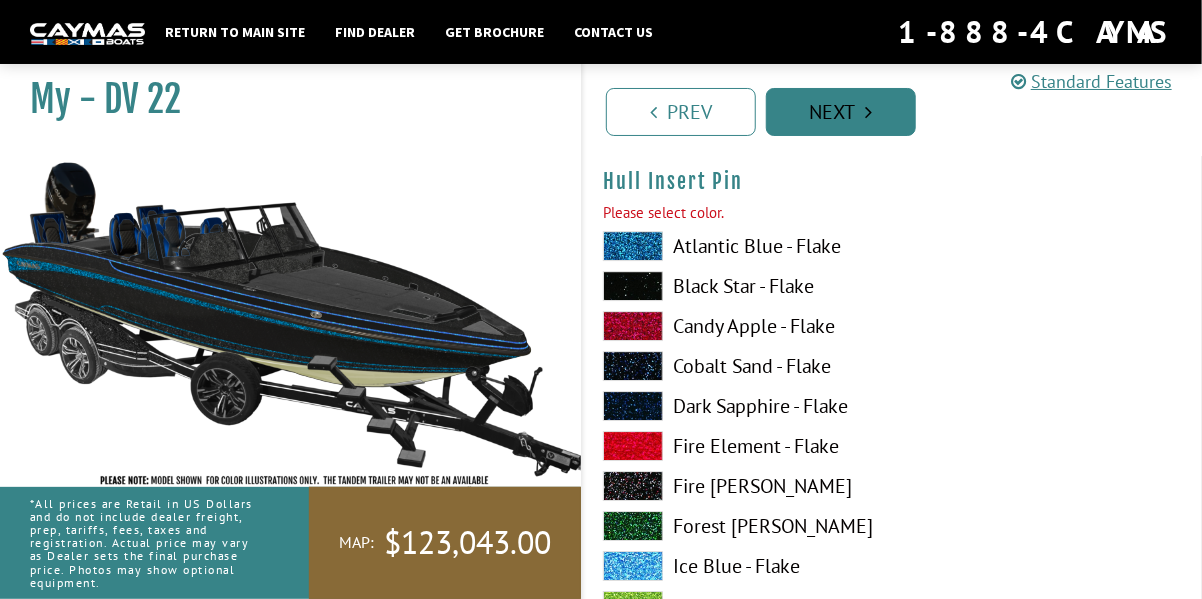 click on "Next" at bounding box center (841, 112) 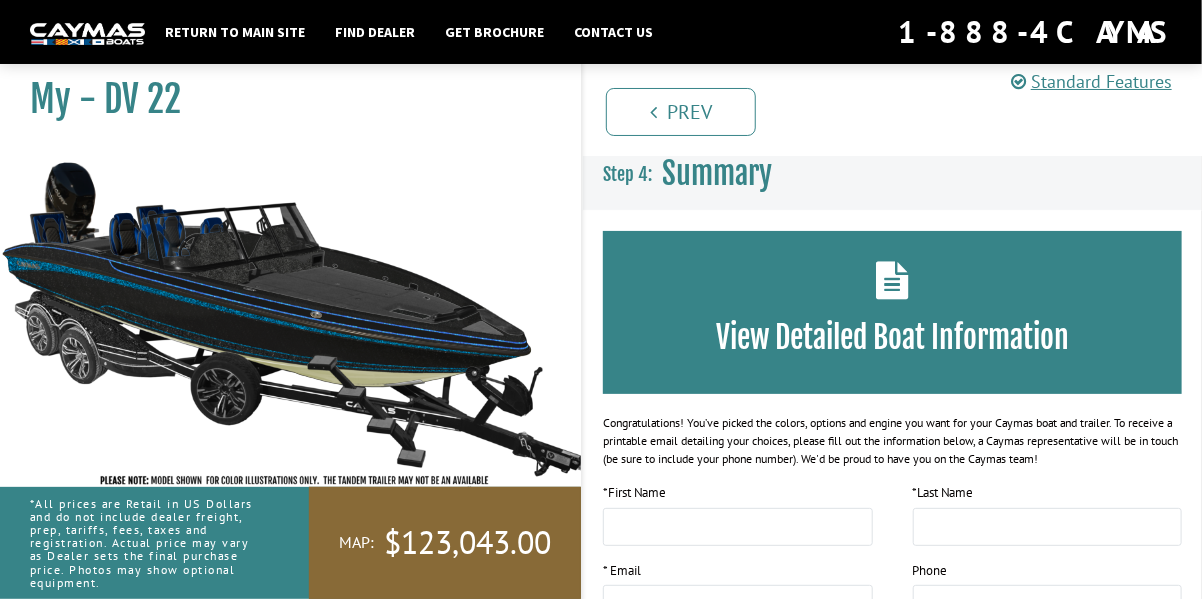 scroll, scrollTop: 0, scrollLeft: 0, axis: both 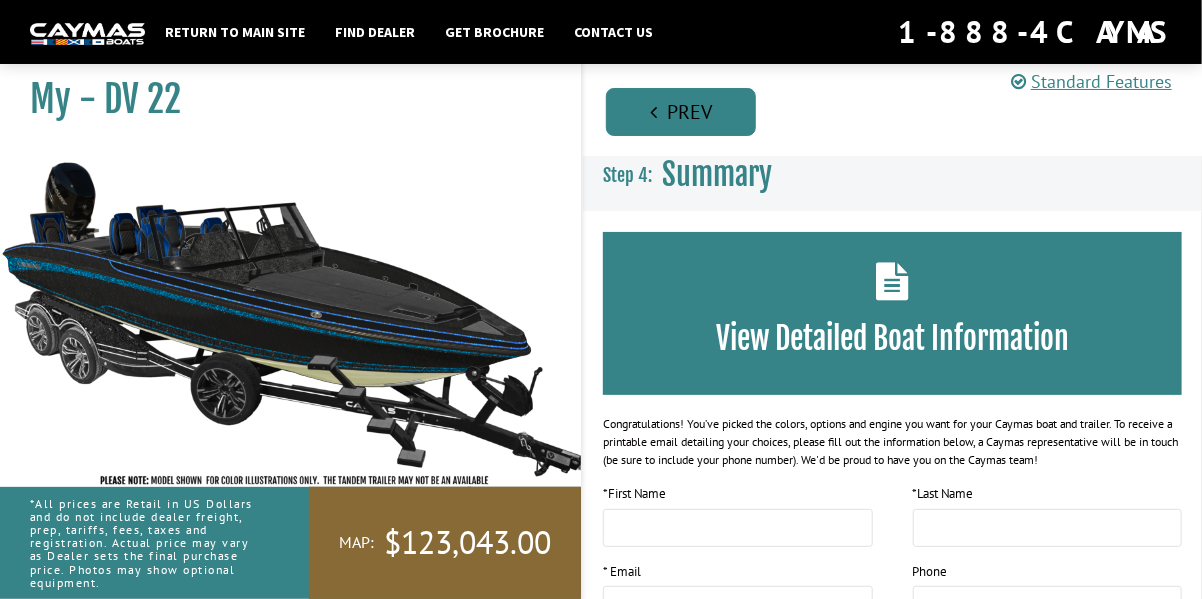 click on "Prev" at bounding box center (681, 112) 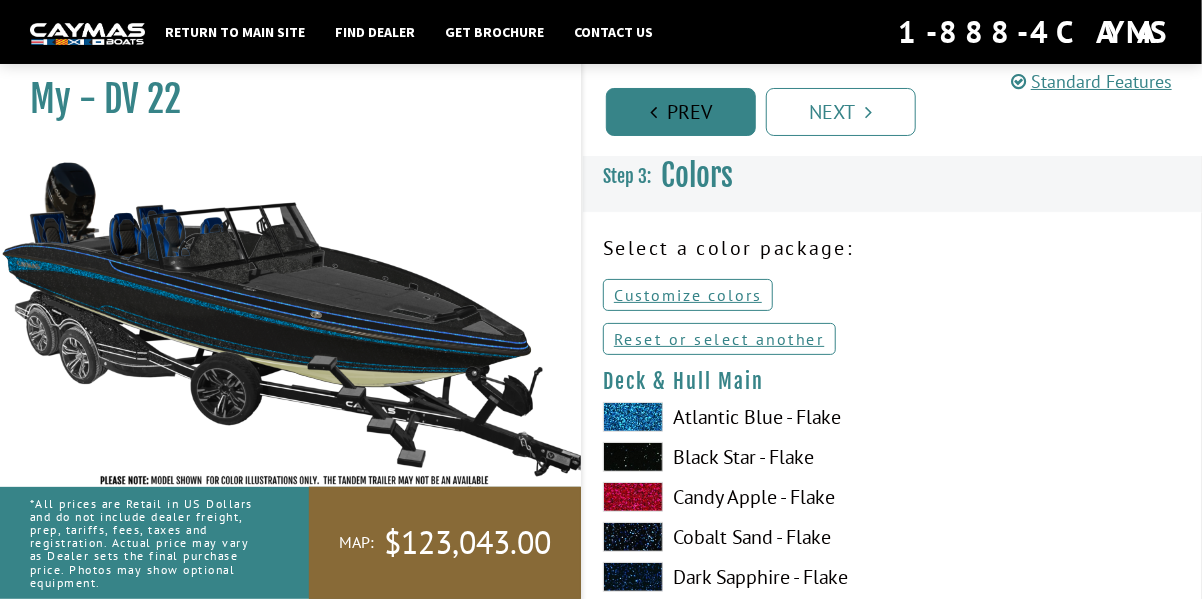 click on "Prev" at bounding box center (681, 112) 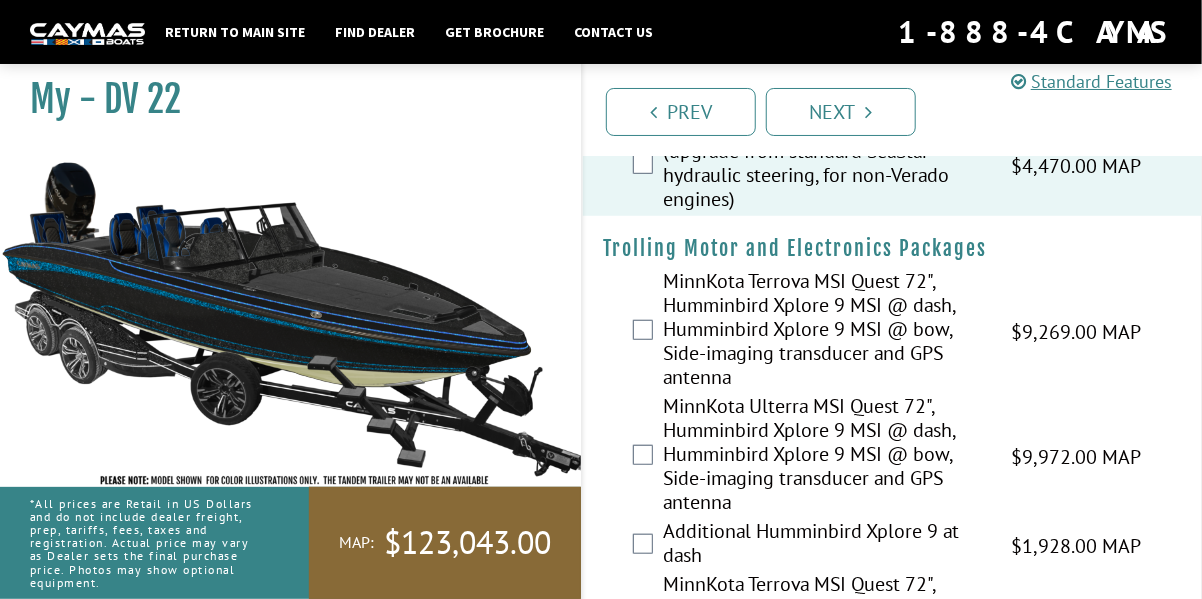 scroll, scrollTop: 500, scrollLeft: 0, axis: vertical 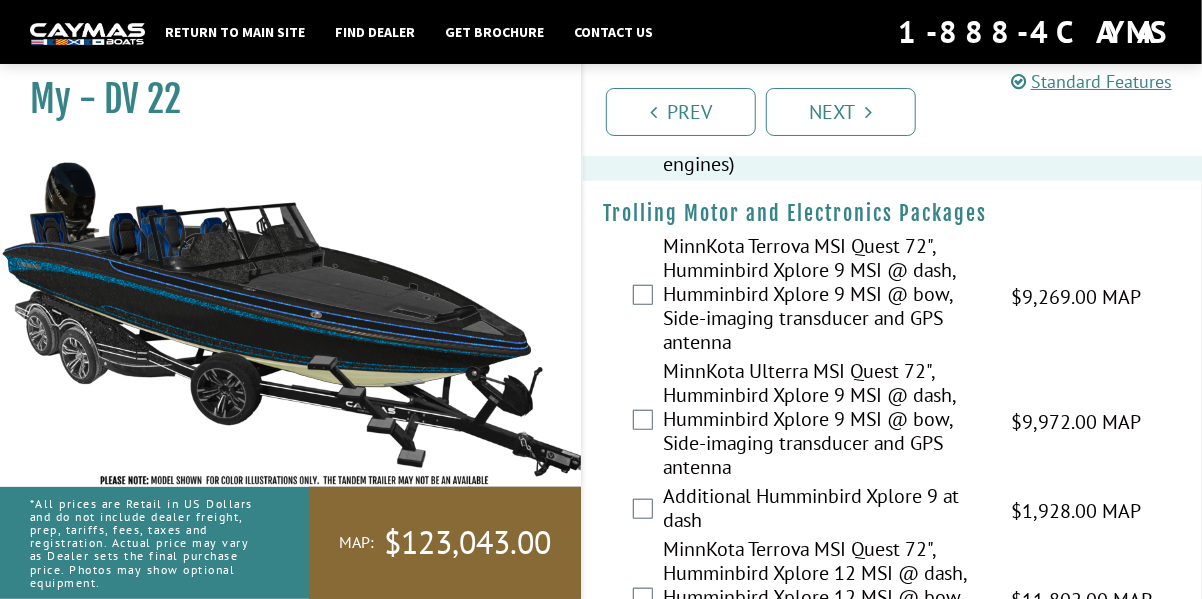 click on "MinnKota Terrova MSI Quest 72", Humminbird Xplore 9 MSI @ dash, Humminbird Xplore 9 MSI @ bow, Side-imaging transducer and GPS antenna
$9,269.00 MAP
$10,943.00 MSRP" at bounding box center [892, 296] 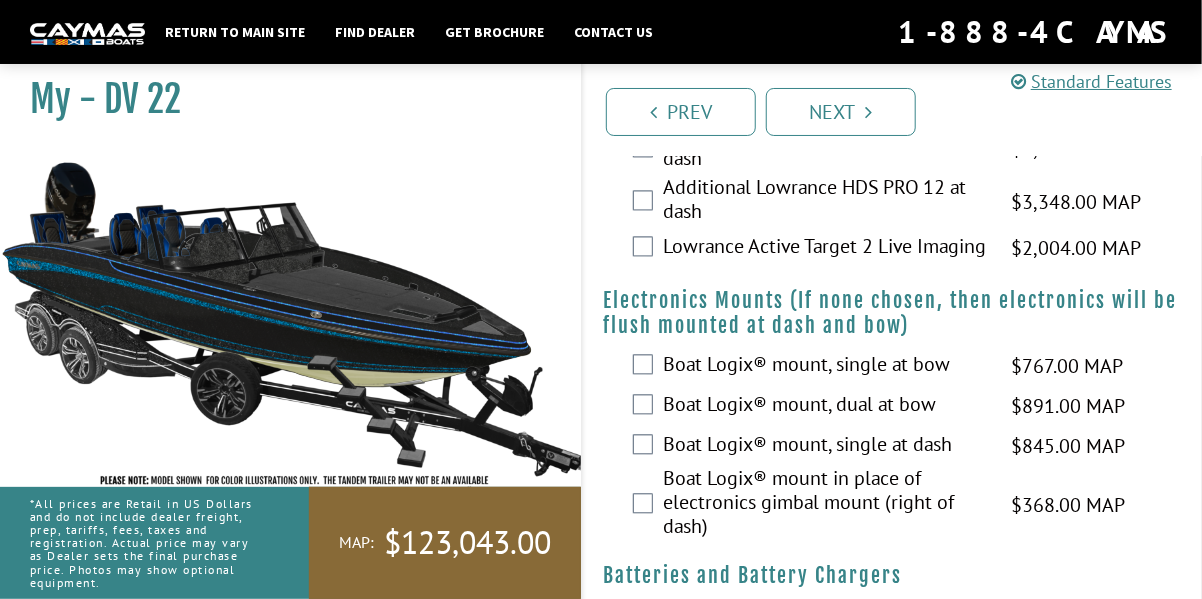 scroll, scrollTop: 1600, scrollLeft: 0, axis: vertical 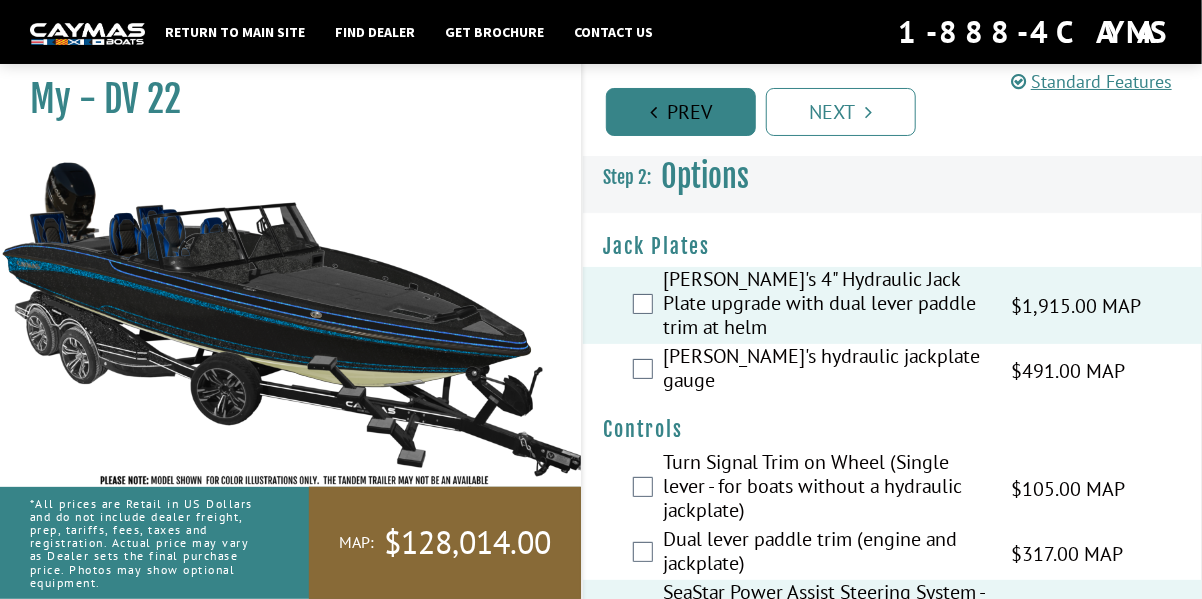 click on "Prev" at bounding box center (681, 112) 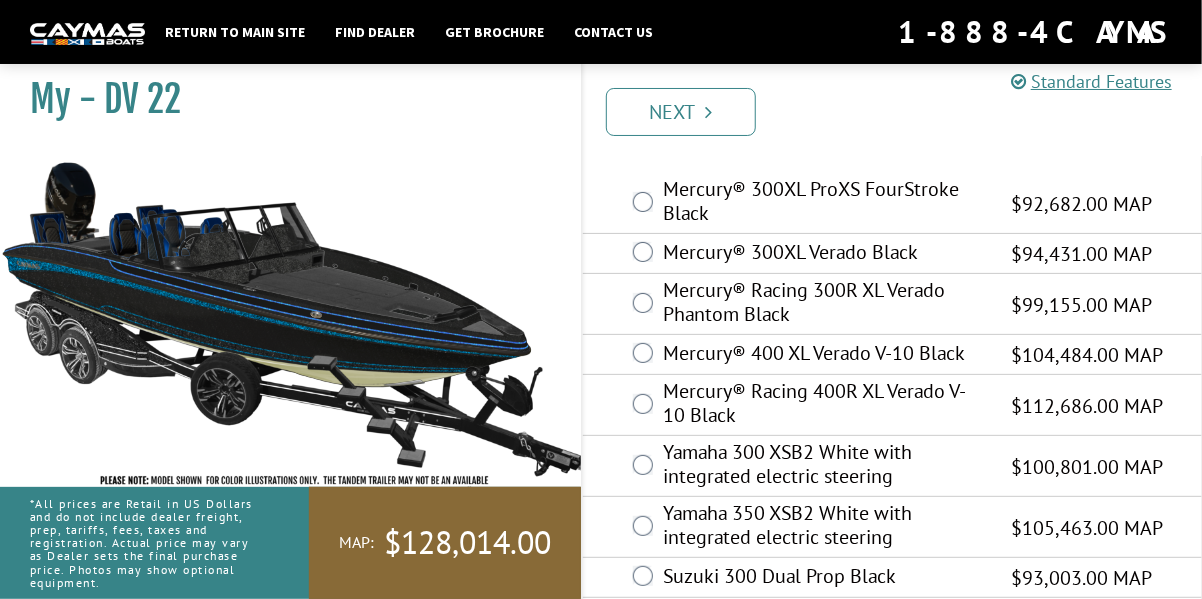 scroll, scrollTop: 118, scrollLeft: 0, axis: vertical 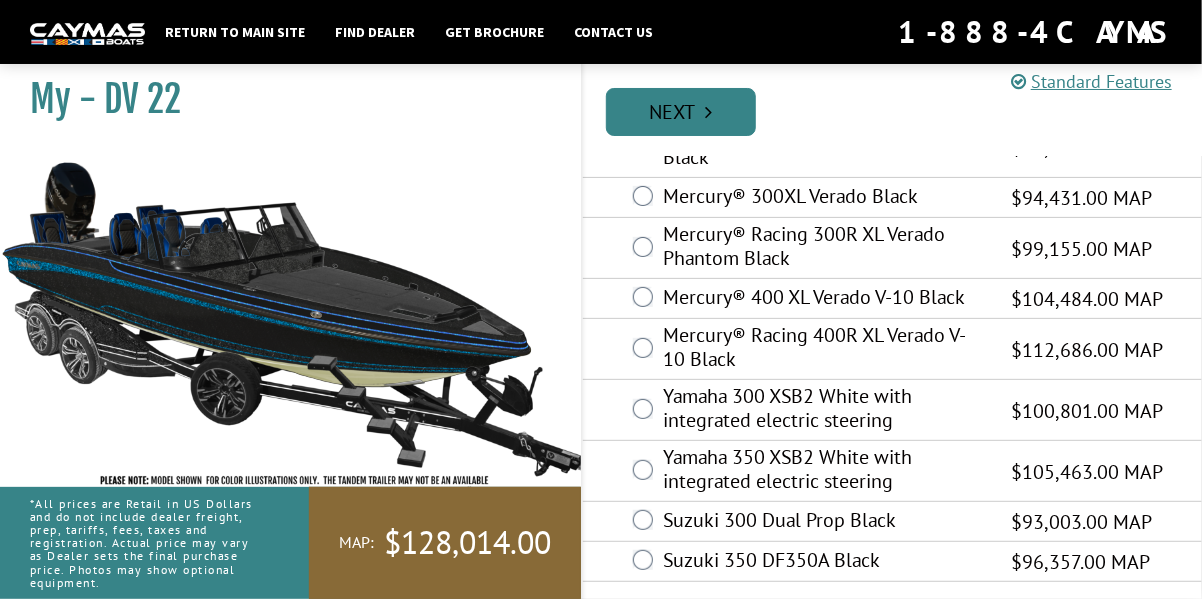 click on "Next" at bounding box center (681, 112) 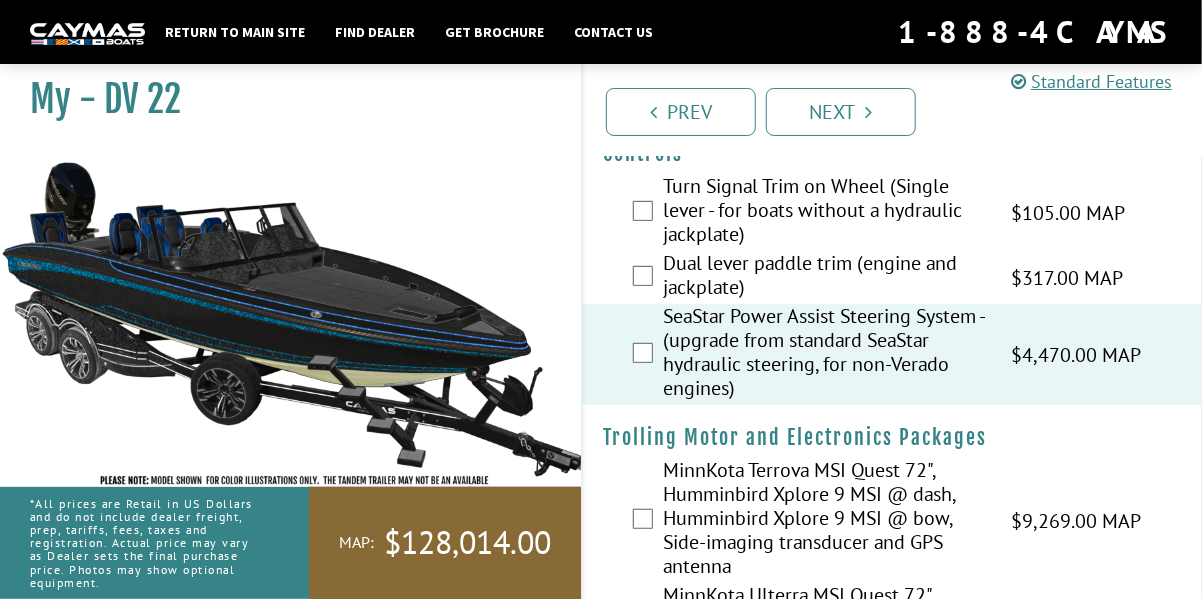 scroll, scrollTop: 400, scrollLeft: 0, axis: vertical 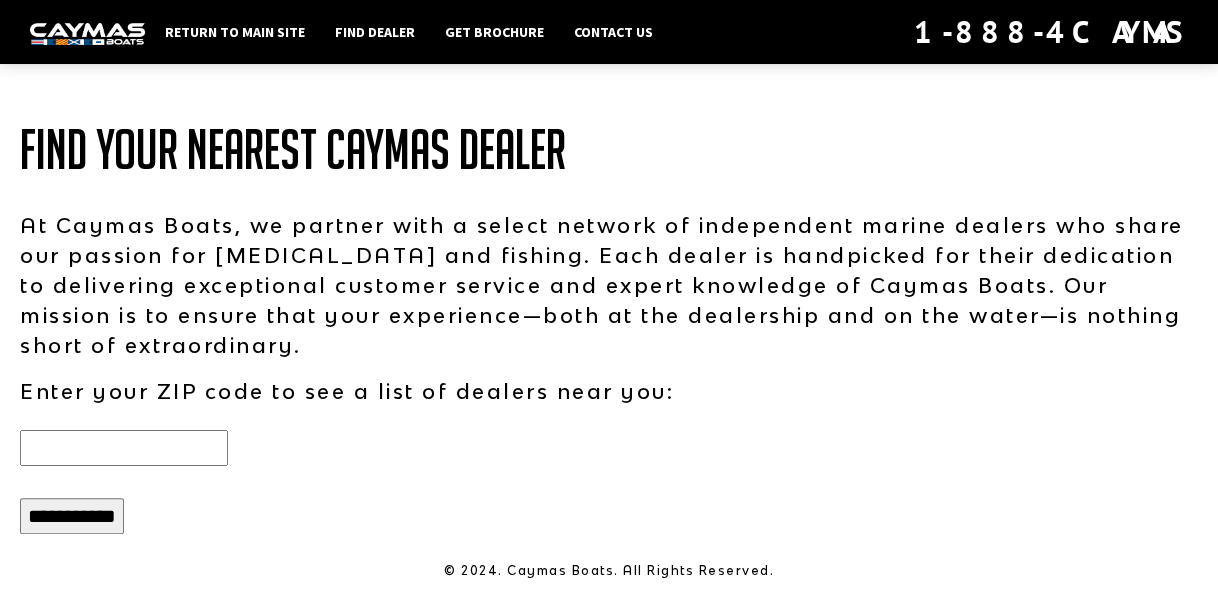 click at bounding box center (124, 448) 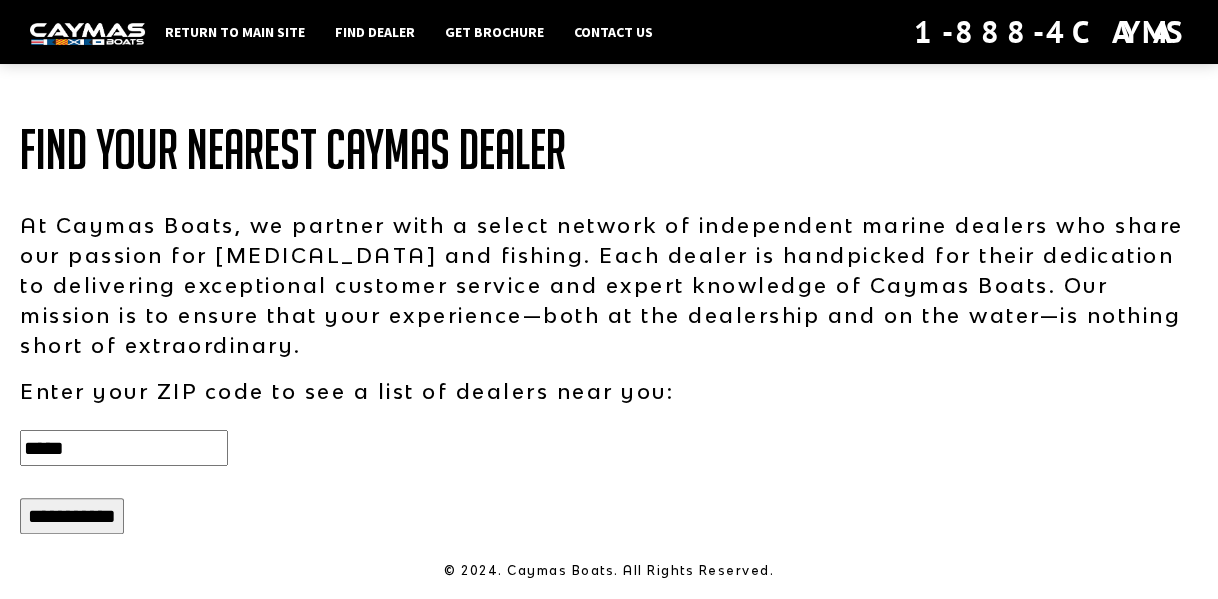 click on "**********" at bounding box center (72, 516) 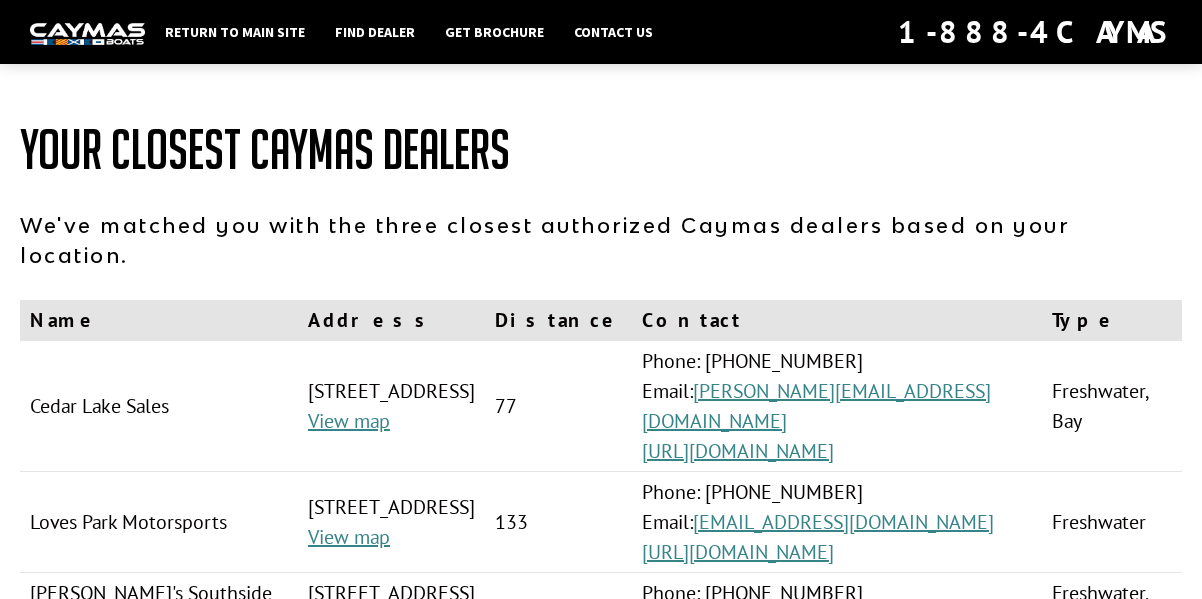 scroll, scrollTop: 0, scrollLeft: 0, axis: both 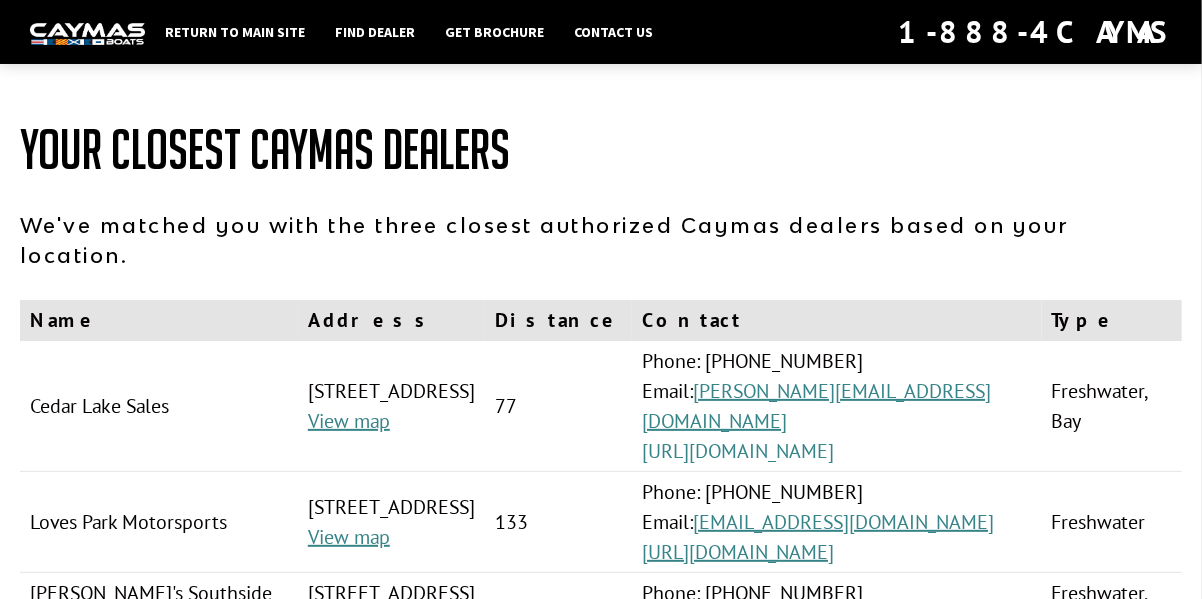 click on "https://www.cedarlakesales.com/" at bounding box center [738, 451] 